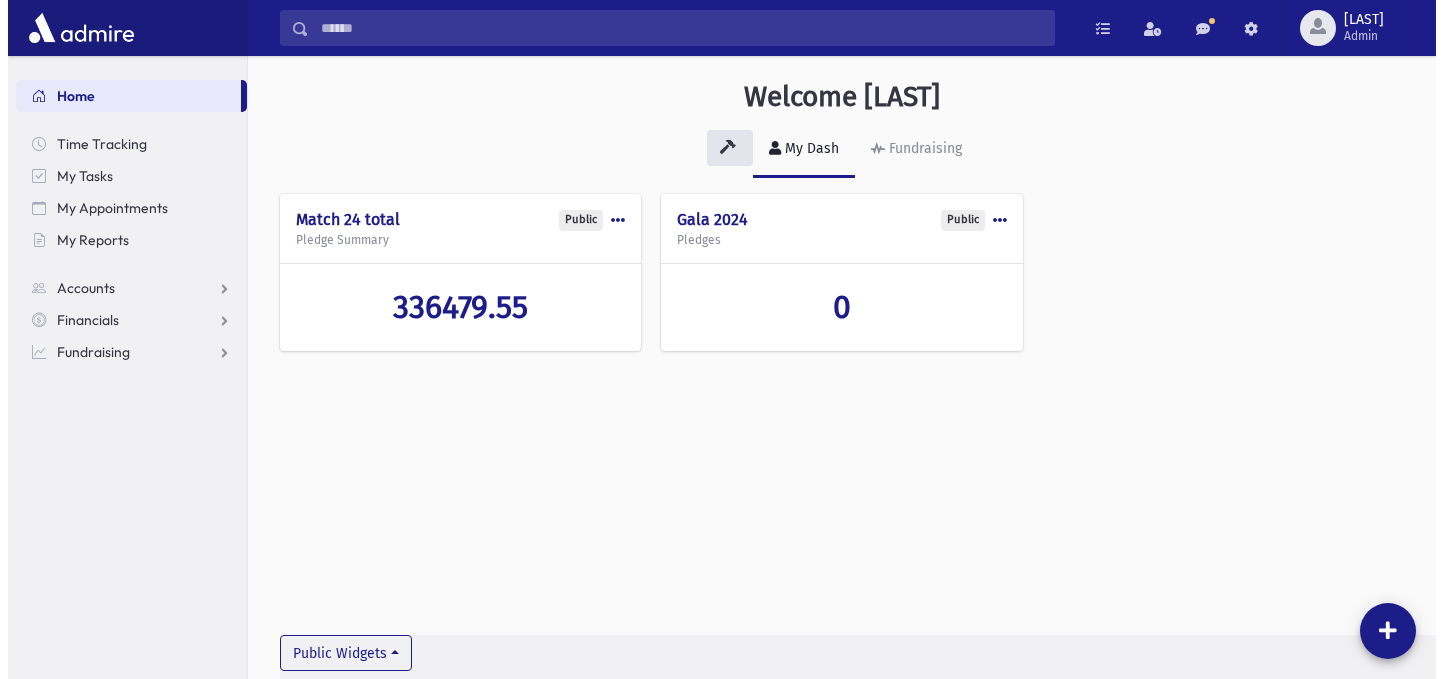 scroll, scrollTop: 0, scrollLeft: 0, axis: both 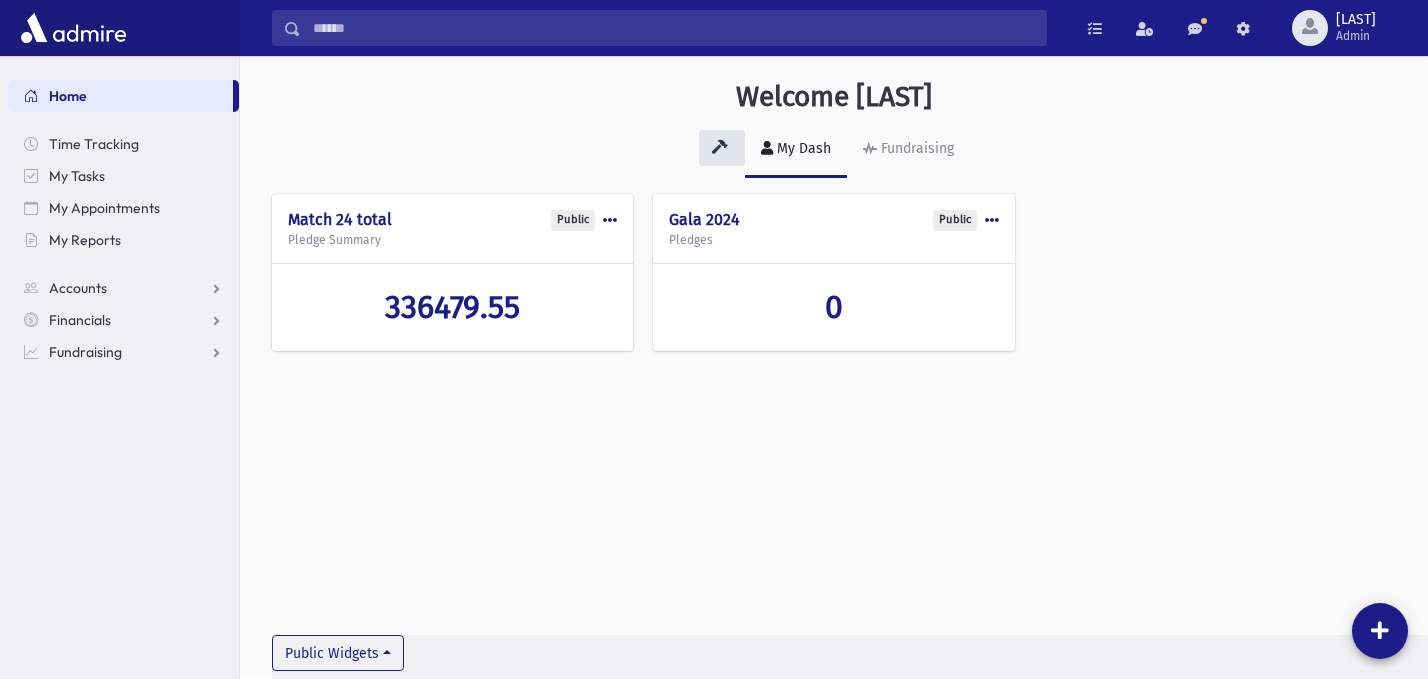click at bounding box center (610, 220) 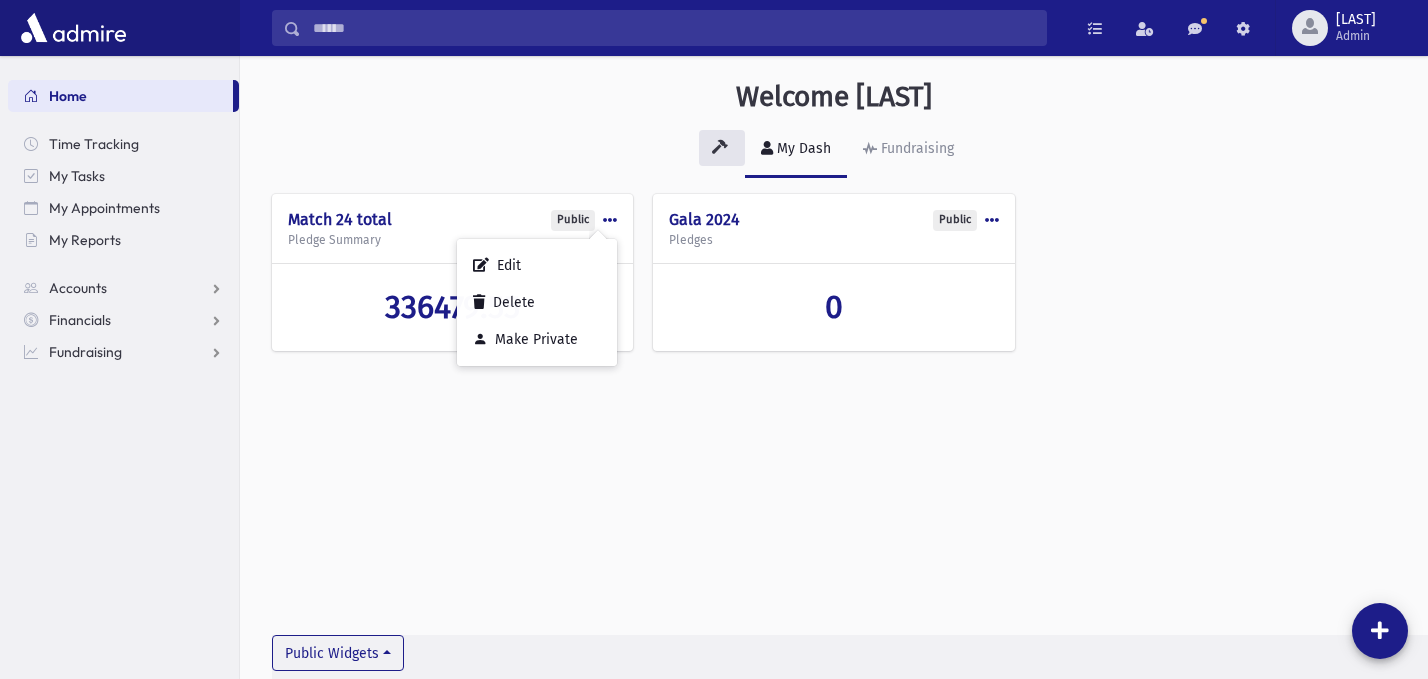 click at bounding box center [610, 220] 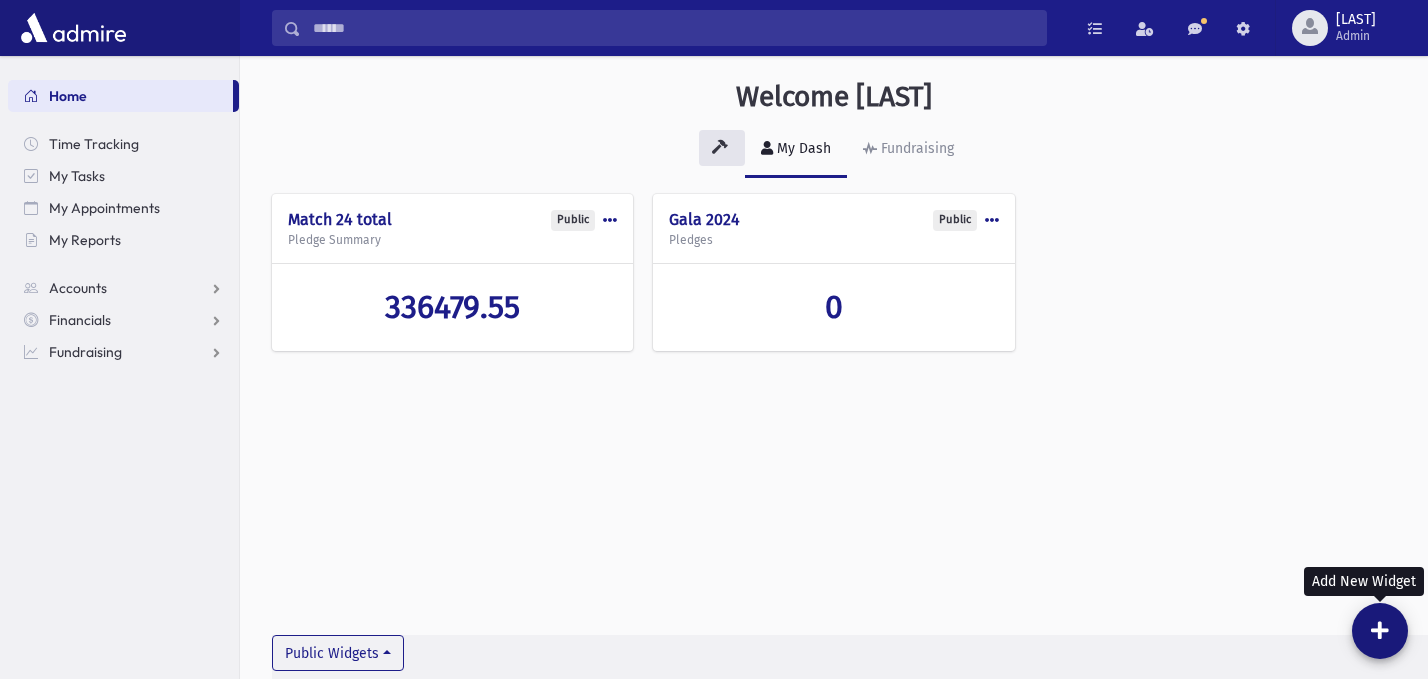 click at bounding box center (1380, 631) 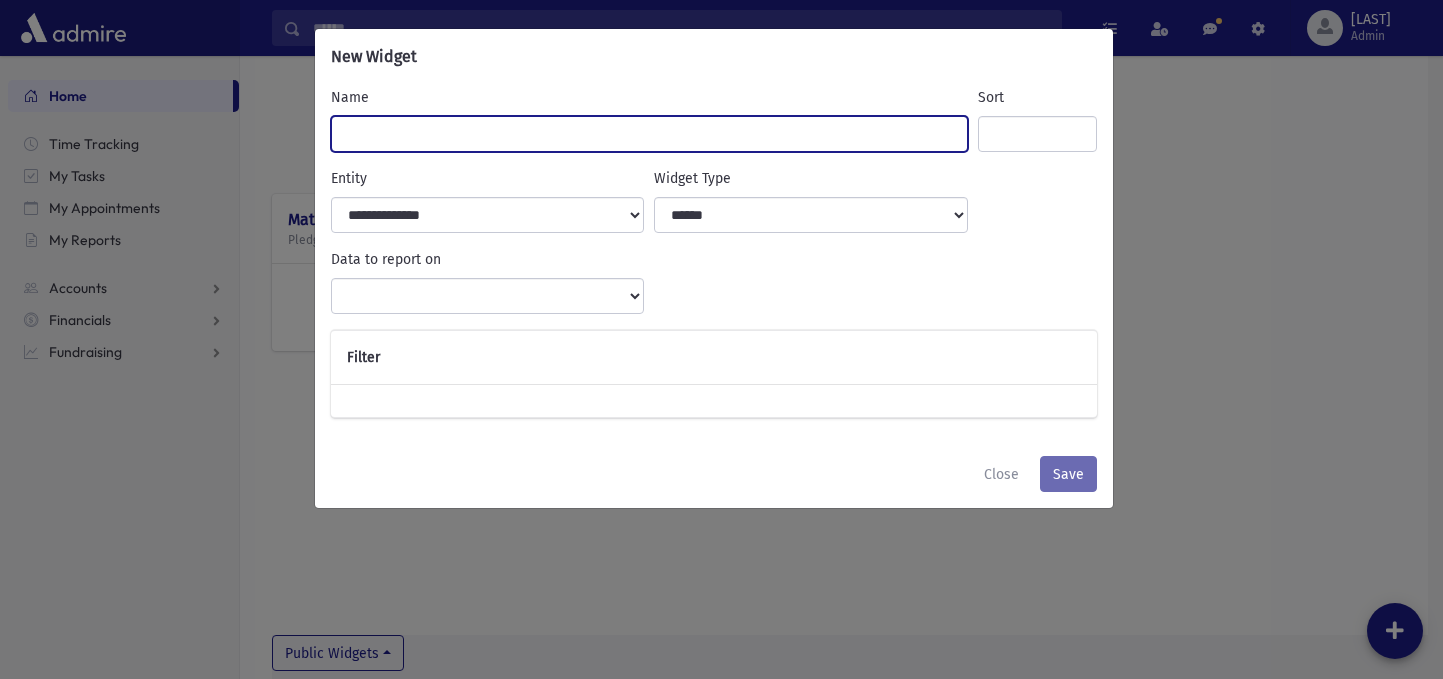 click on "Name" at bounding box center [649, 134] 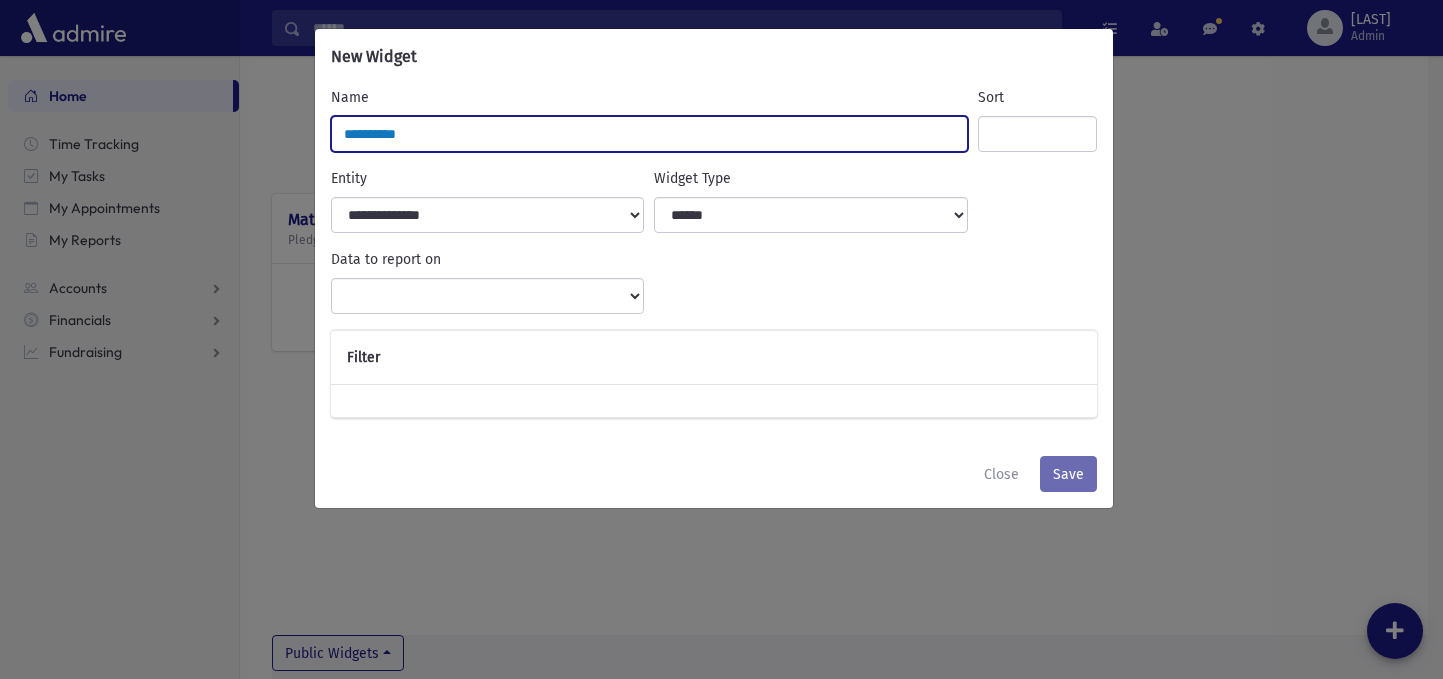 type on "**********" 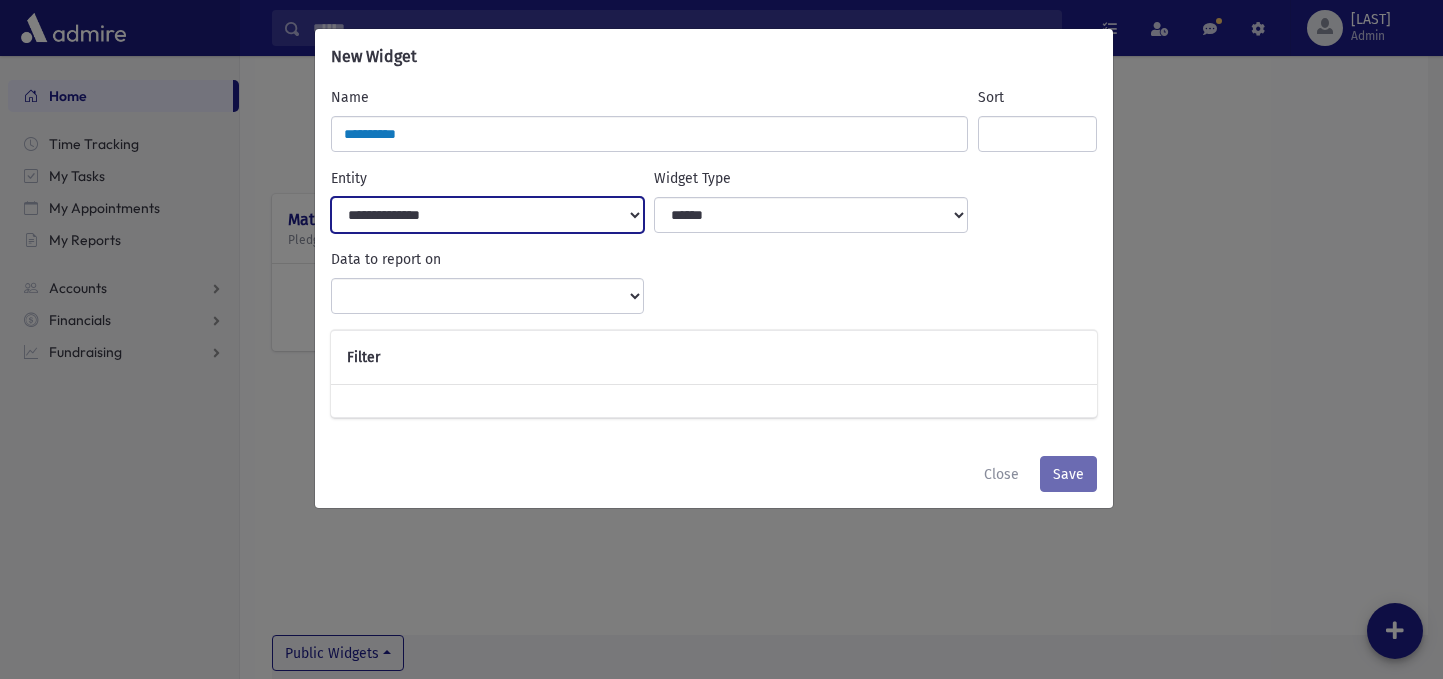 click on "**********" at bounding box center [487, 215] 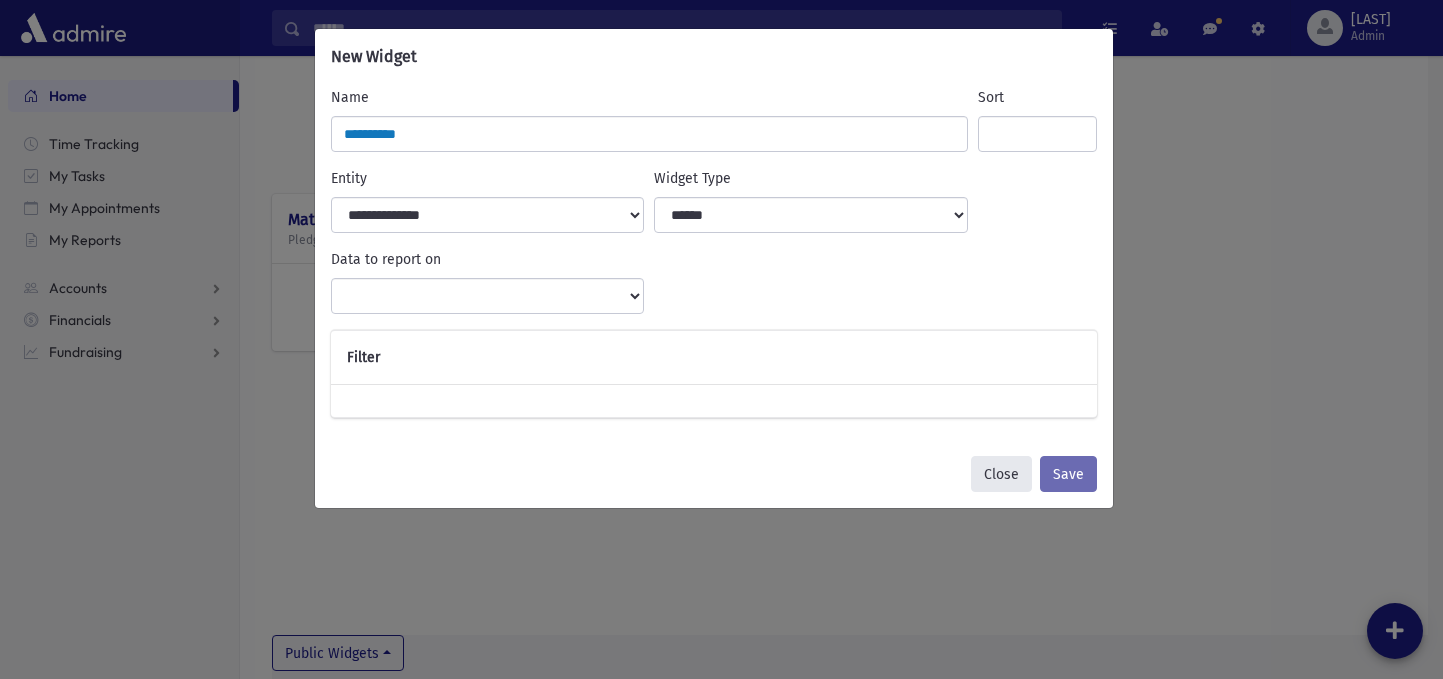 click on "Default Task Info
Close
Save" at bounding box center (714, 474) 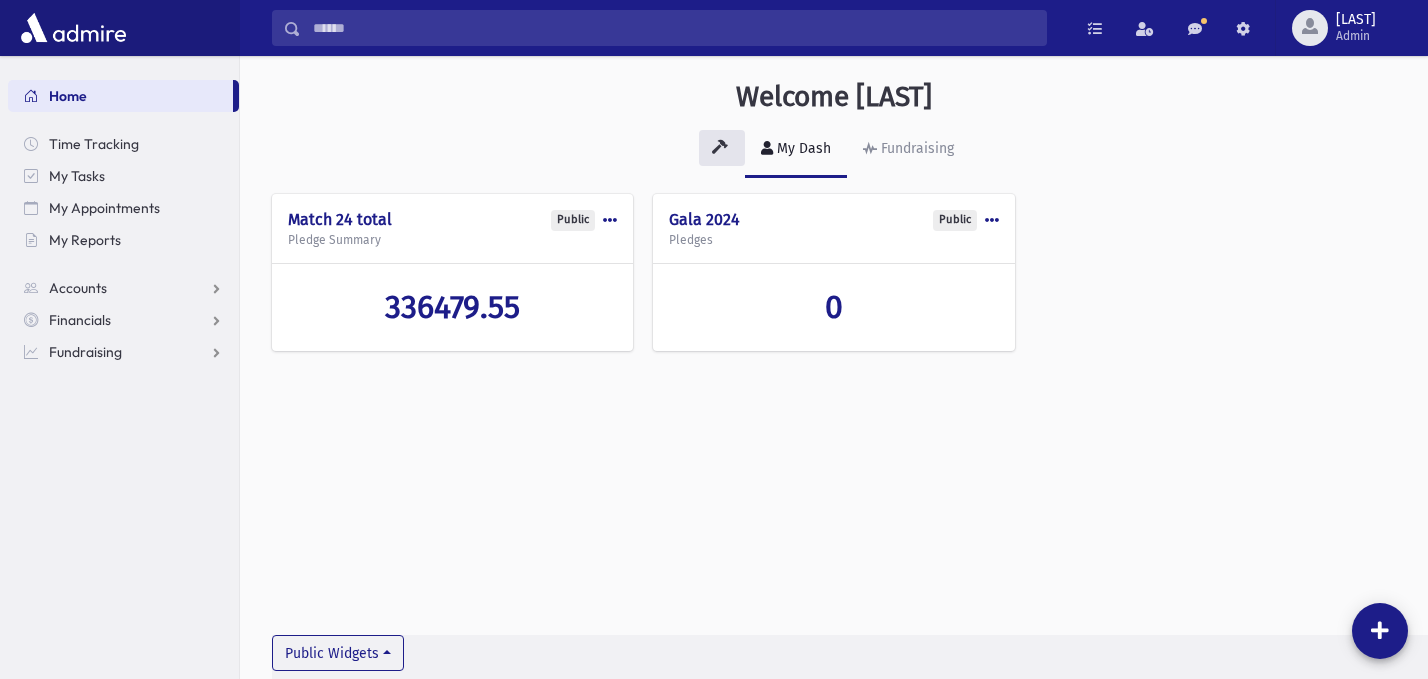 click at bounding box center (610, 220) 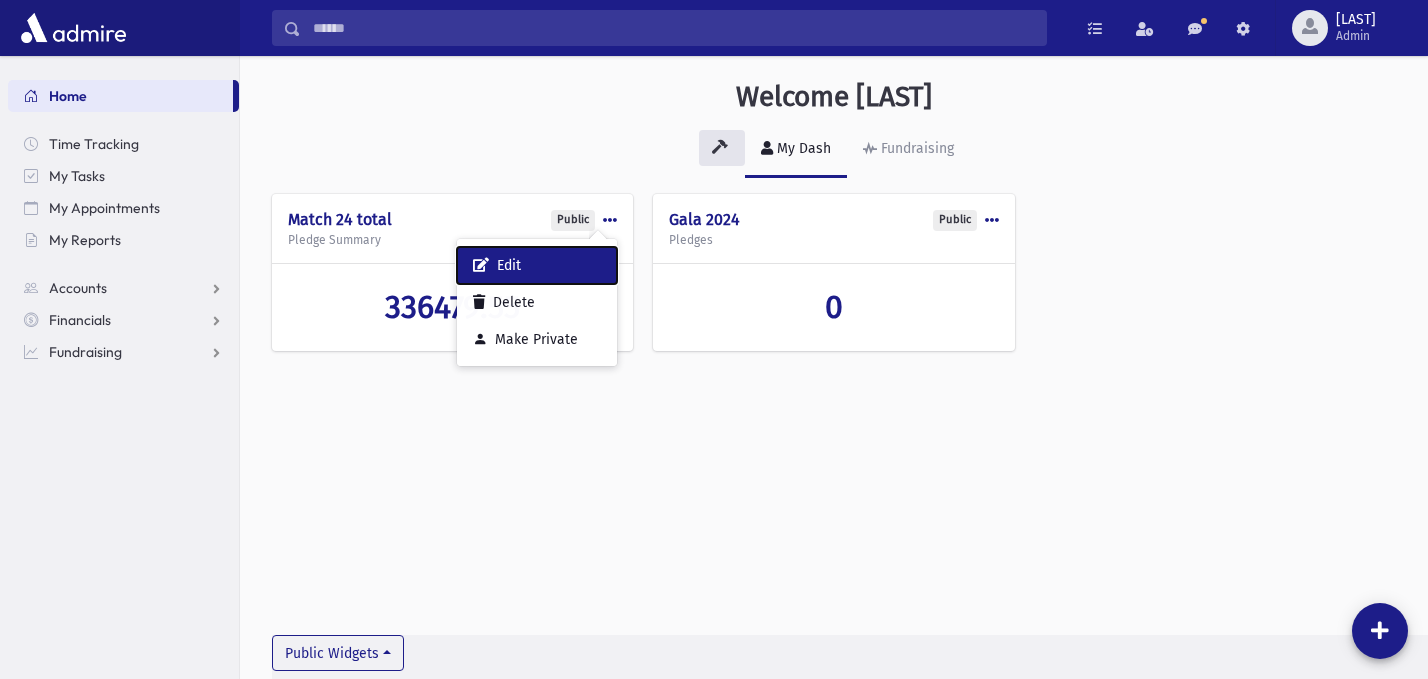 click on "Edit" at bounding box center (537, 265) 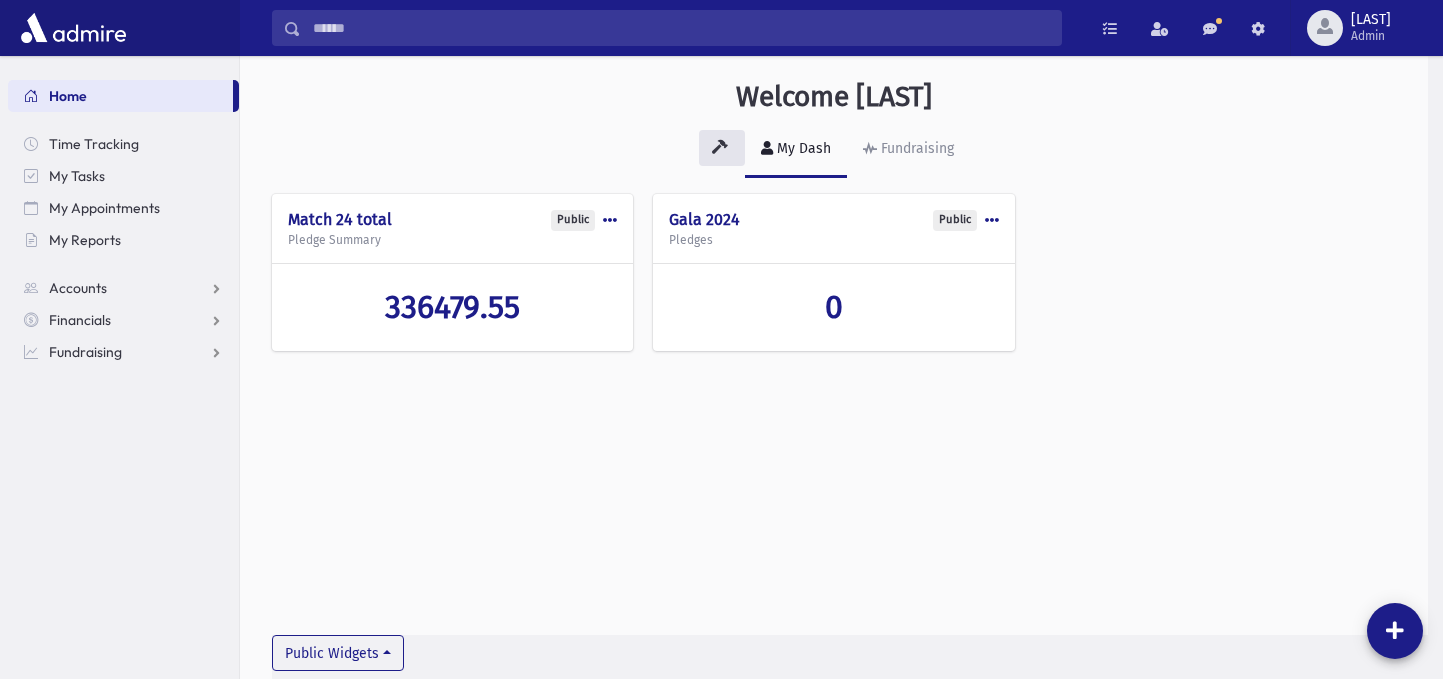 select 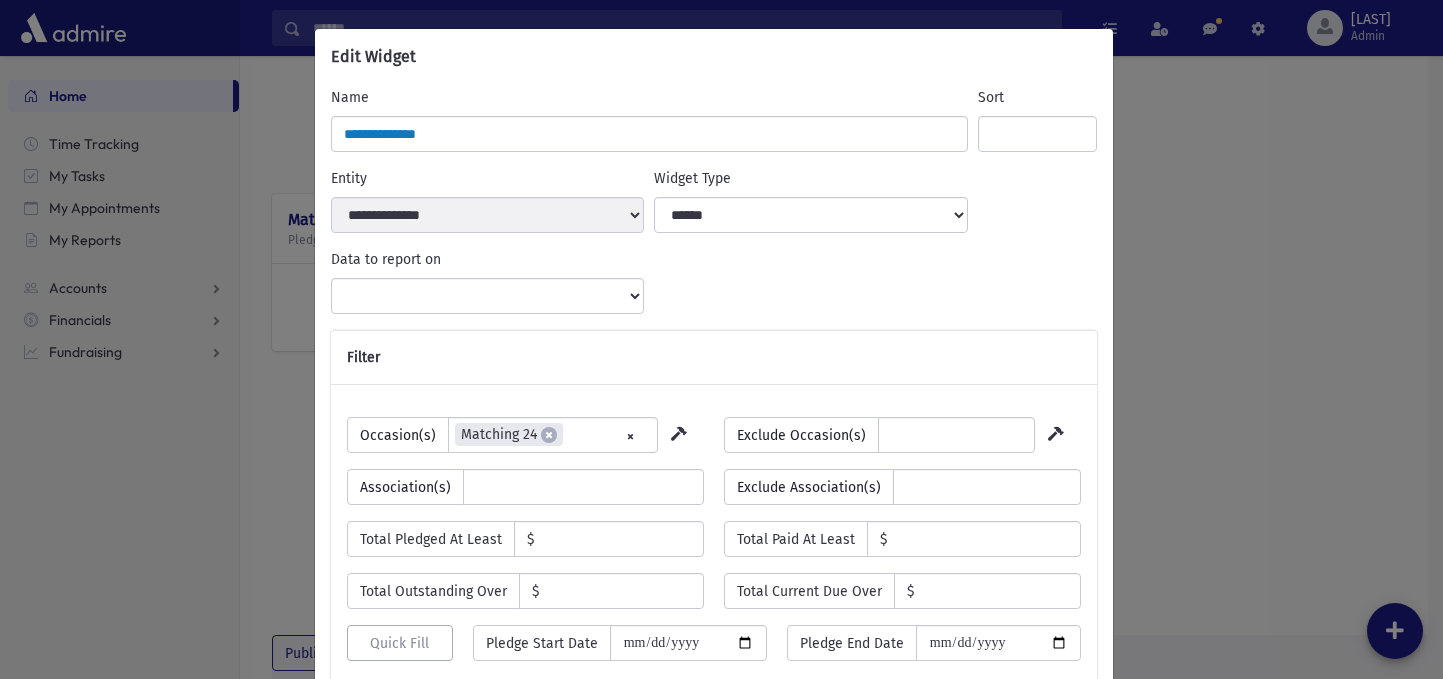 scroll, scrollTop: 1128, scrollLeft: 0, axis: vertical 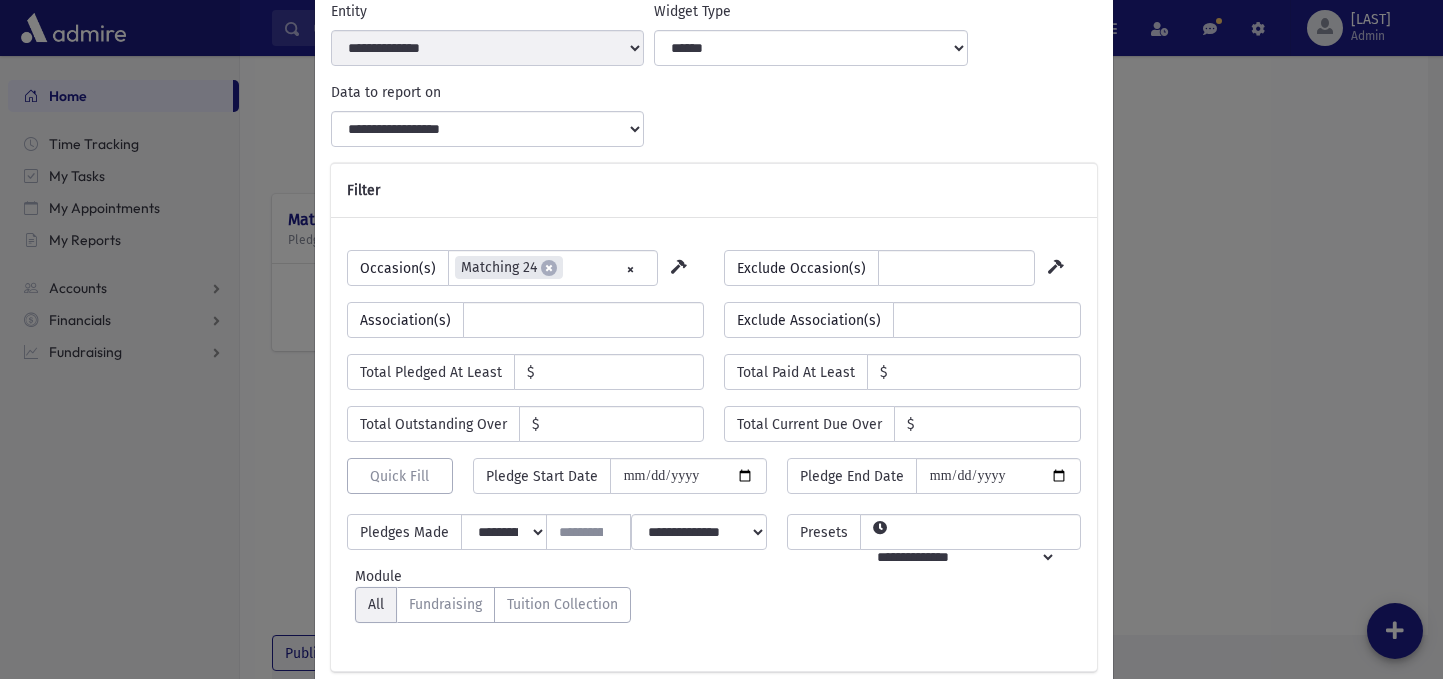 click on "**********" at bounding box center [721, 339] 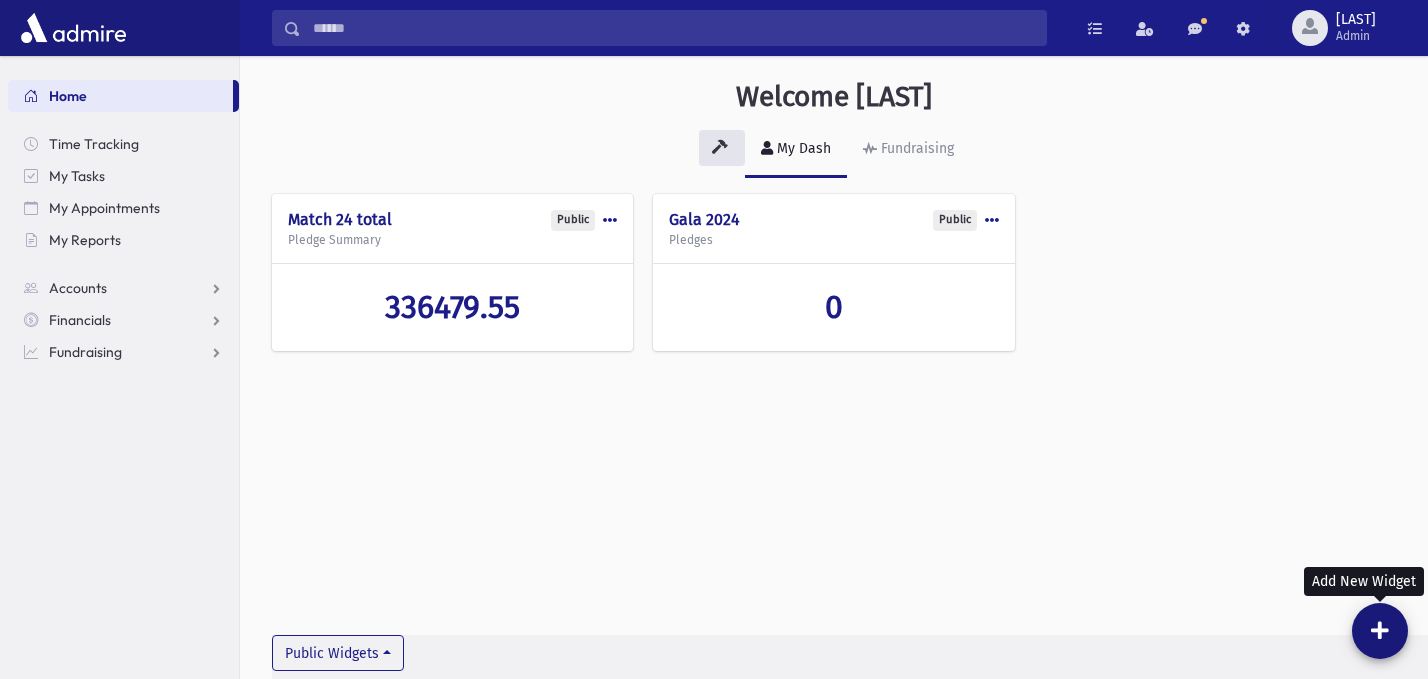 click at bounding box center [1380, 631] 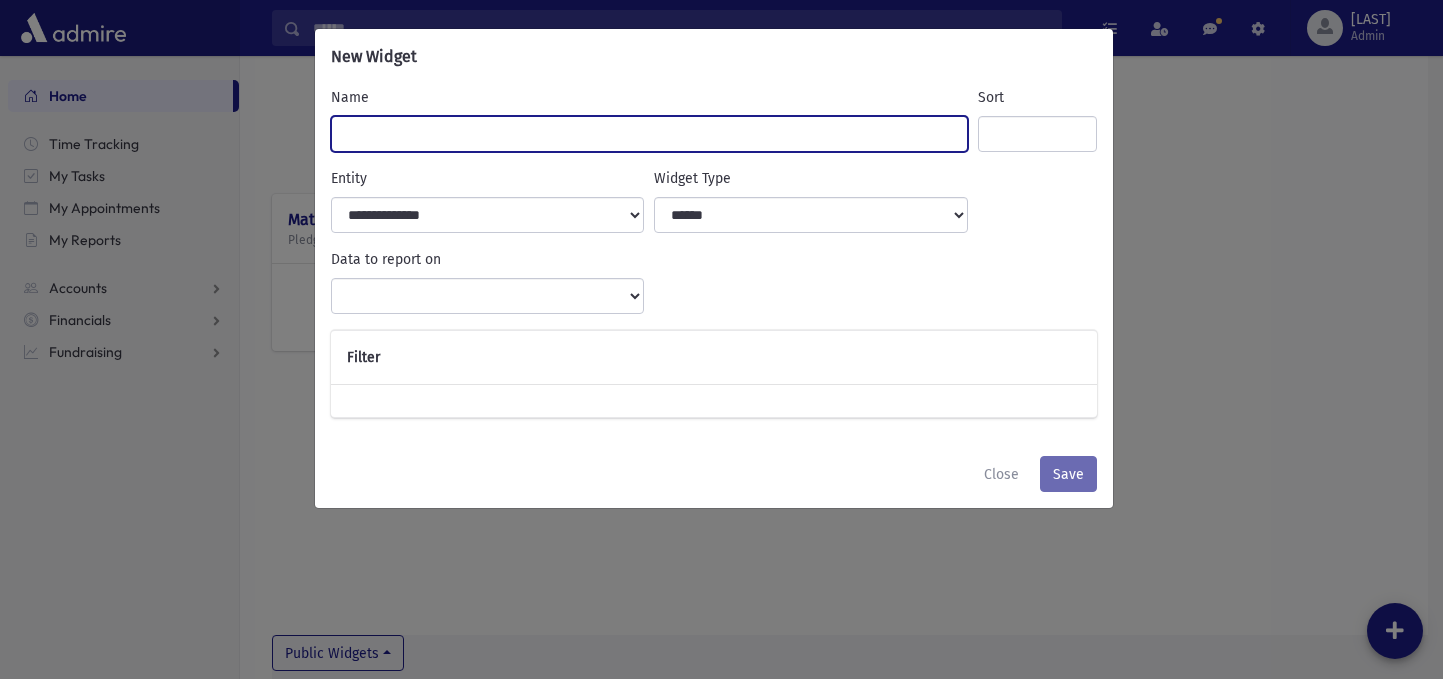 click on "Name" at bounding box center (649, 134) 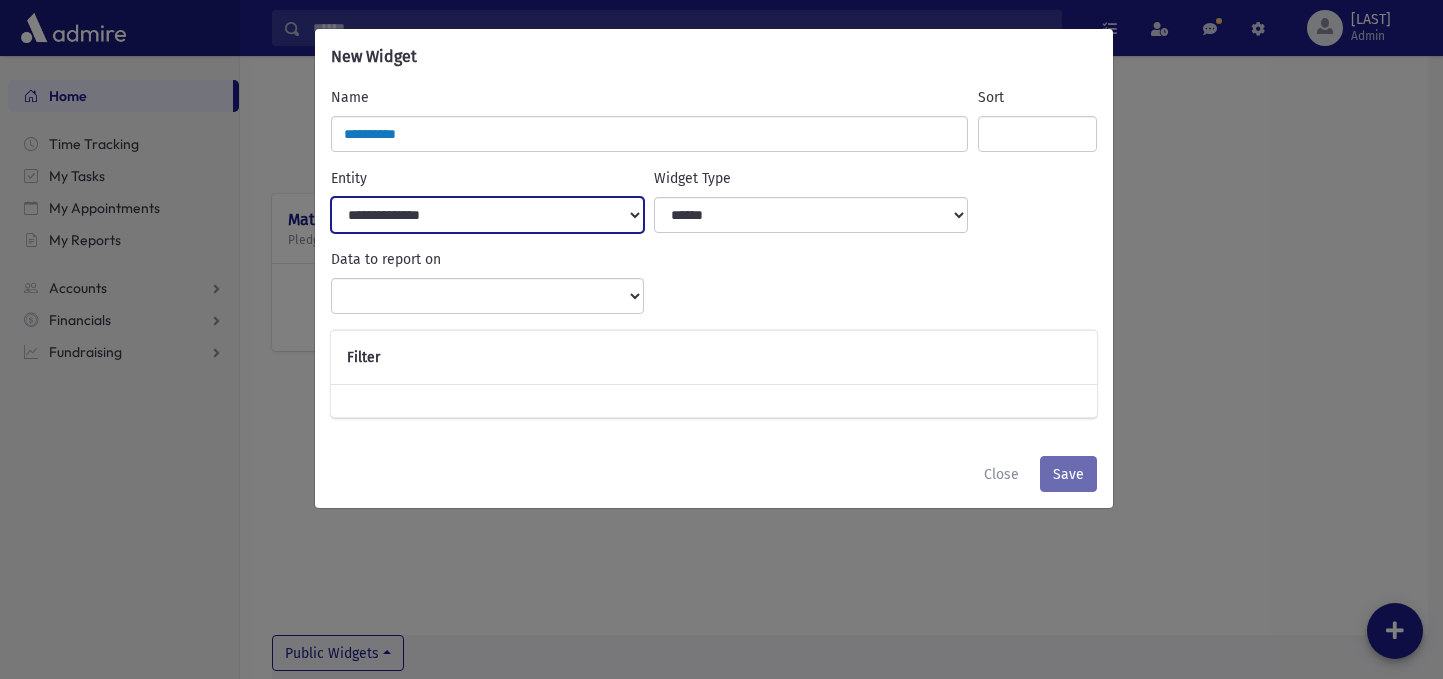 click on "**********" at bounding box center (487, 215) 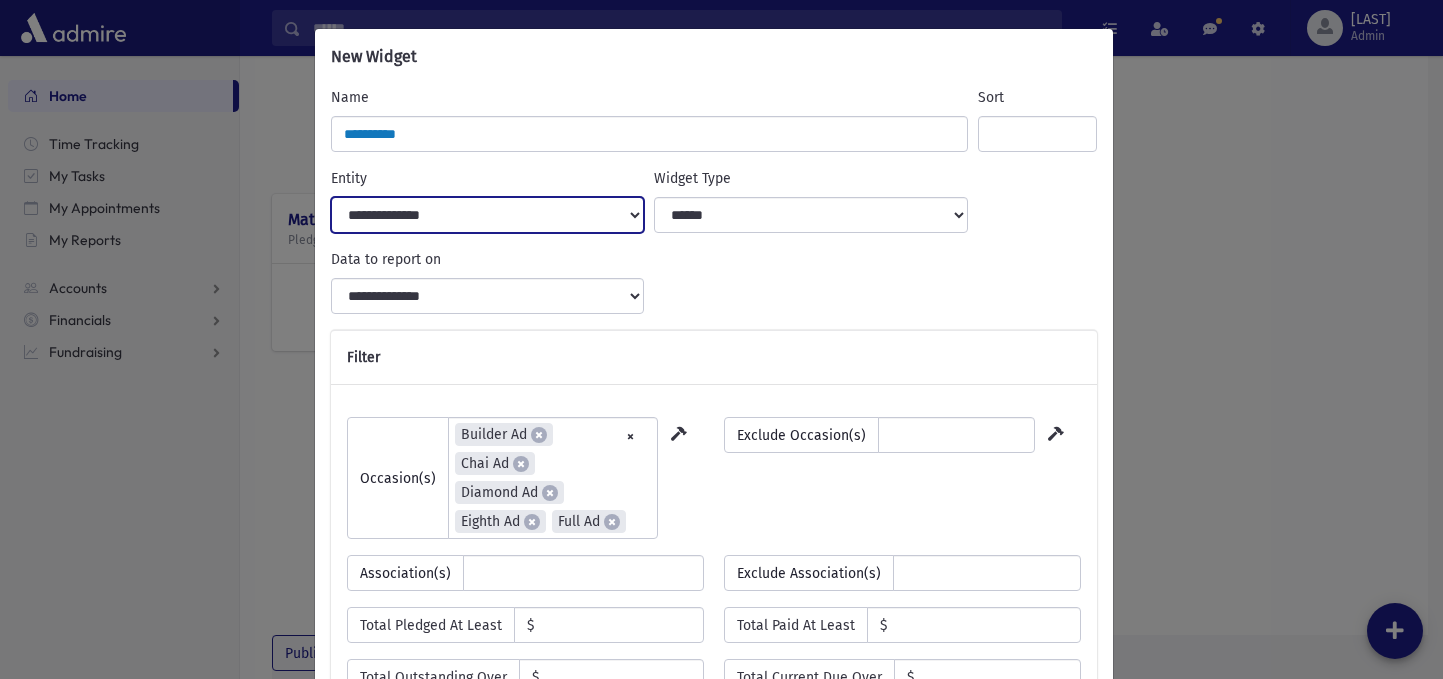 scroll, scrollTop: 156, scrollLeft: 0, axis: vertical 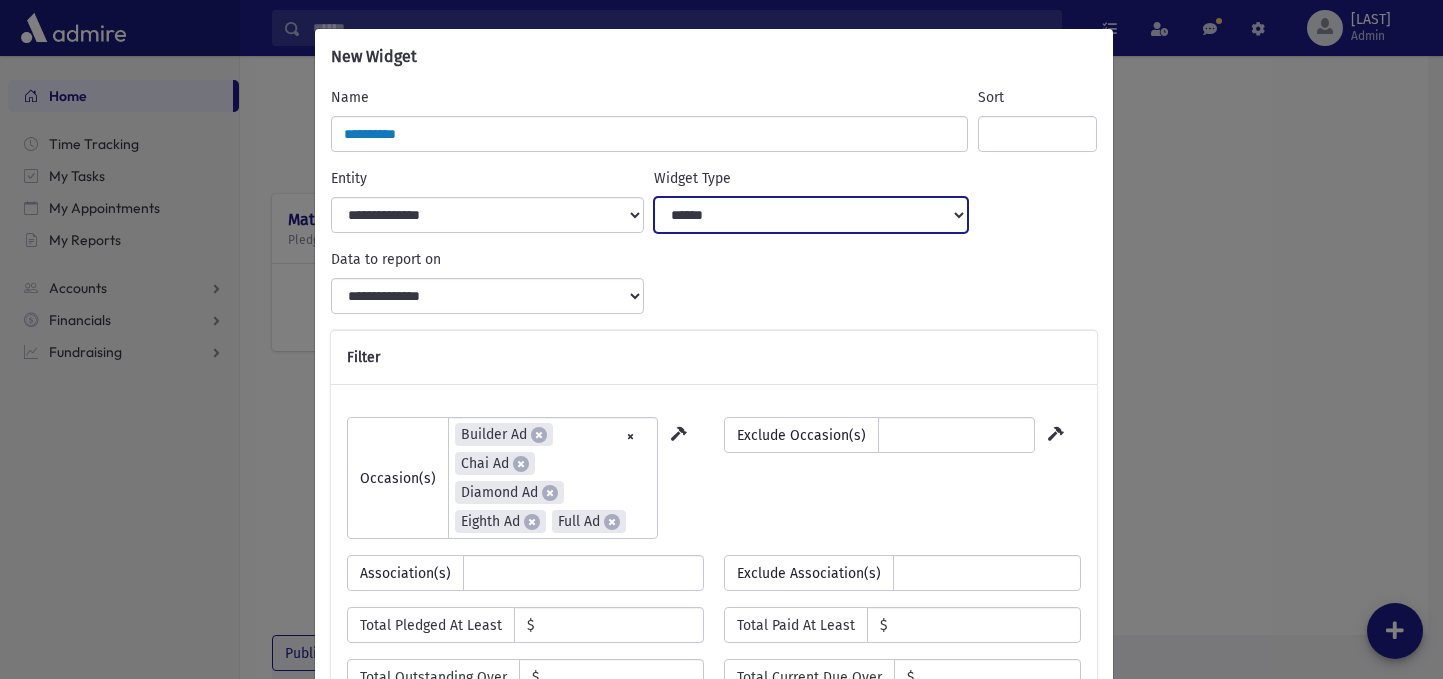 click on "**********" at bounding box center [810, 215] 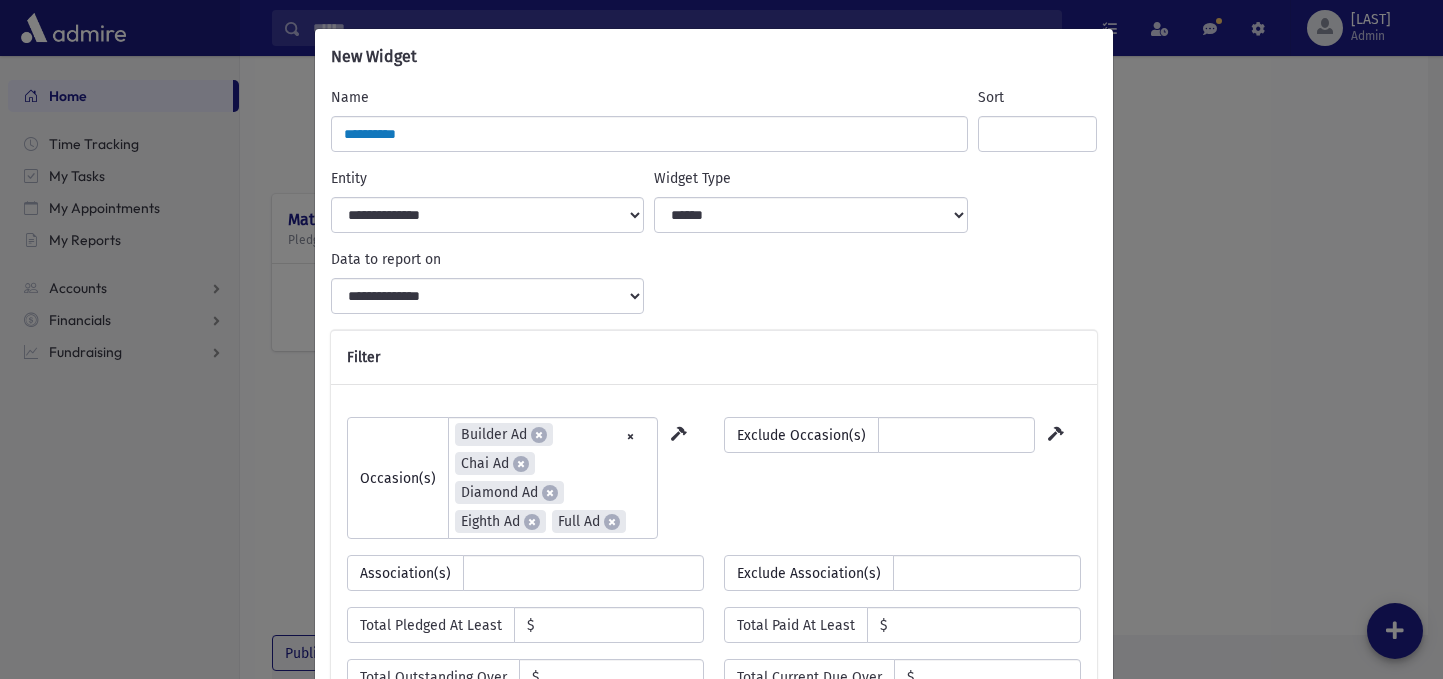 click on "**********" at bounding box center [487, 281] 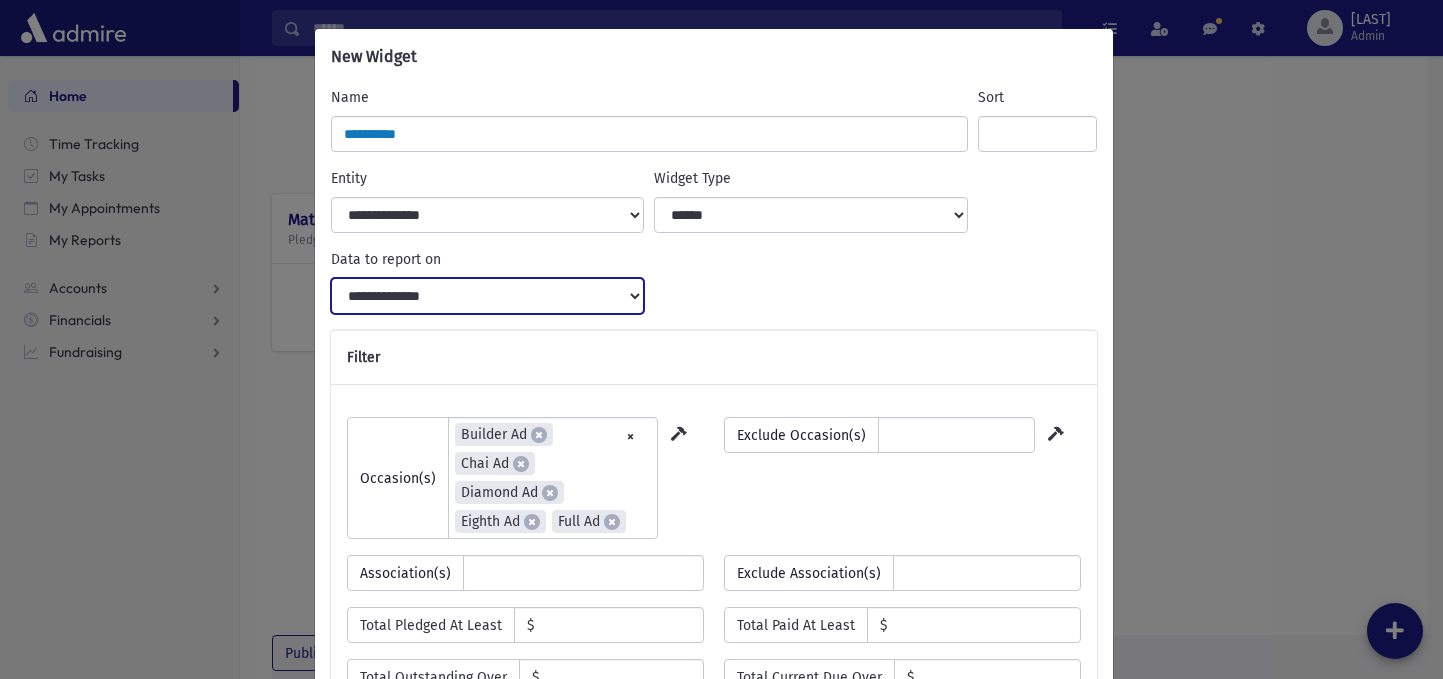 click on "**********" at bounding box center [487, 296] 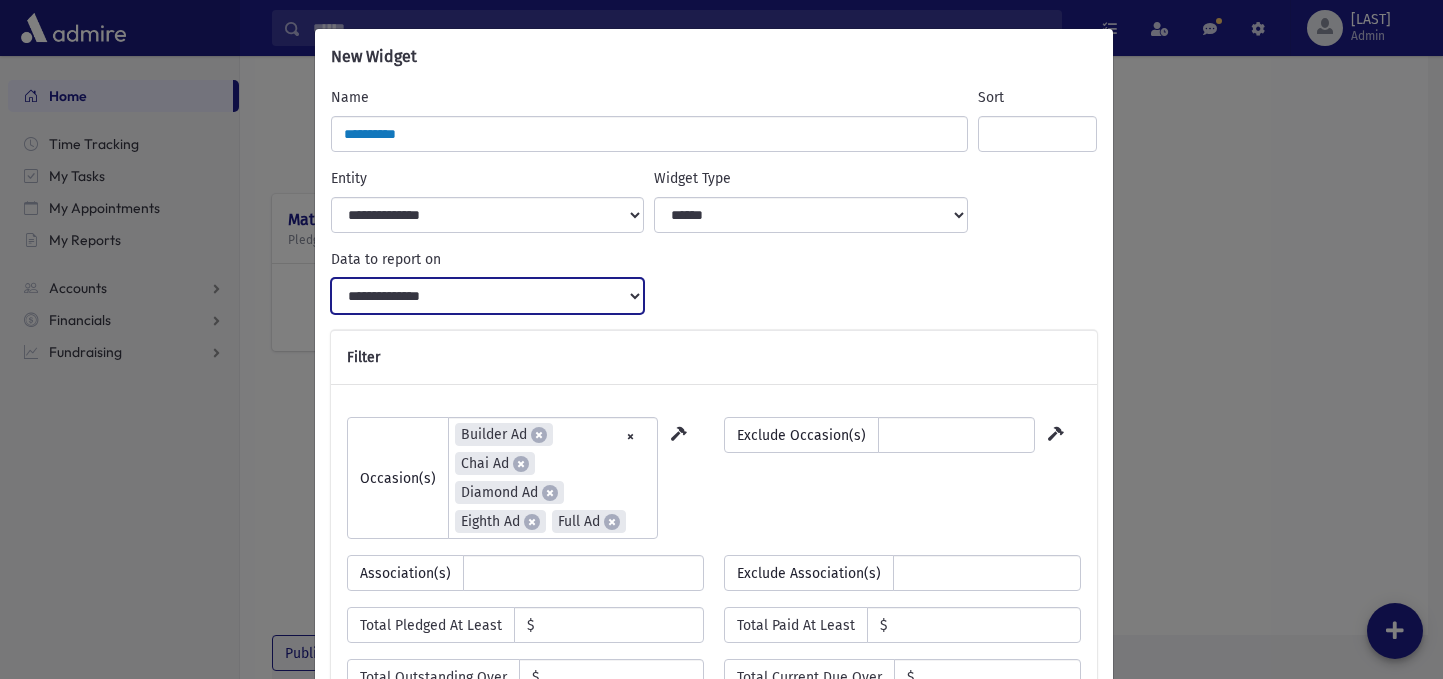 select on "**********" 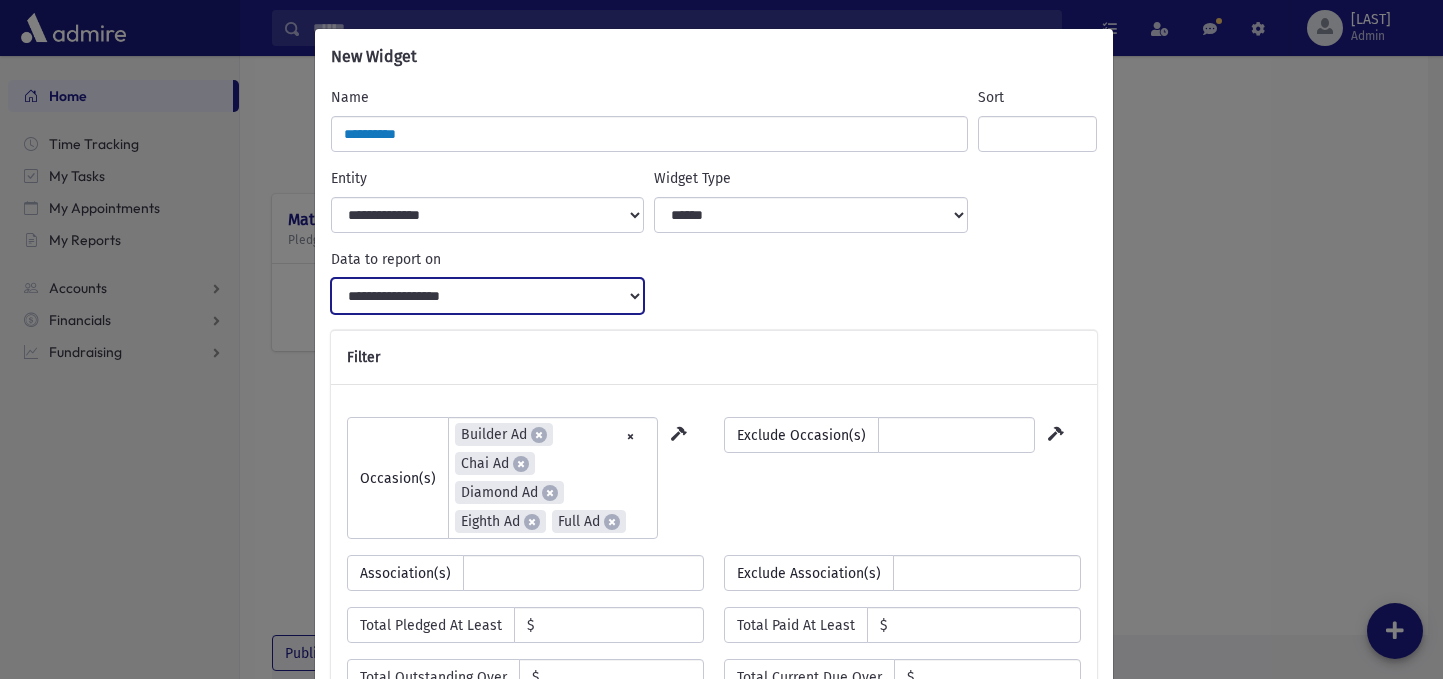 click on "**********" at bounding box center (487, 296) 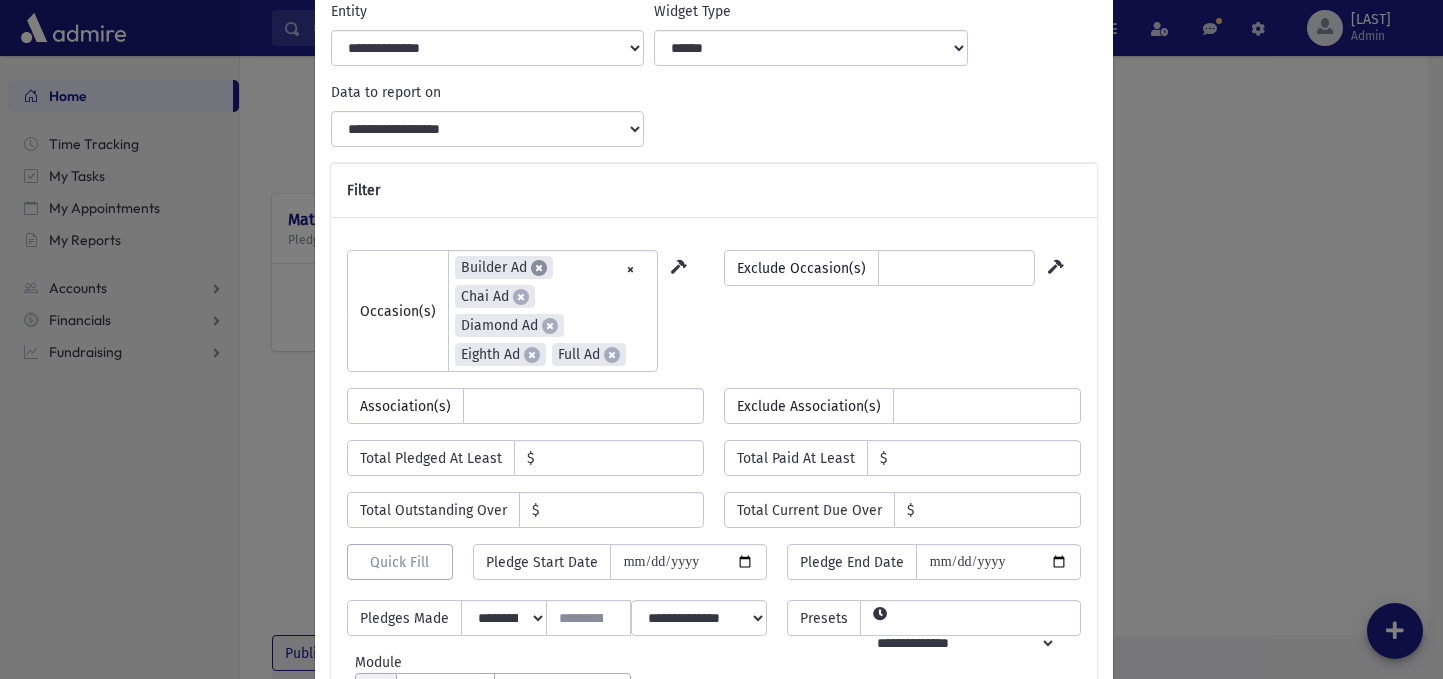 click on "×" at bounding box center (539, 268) 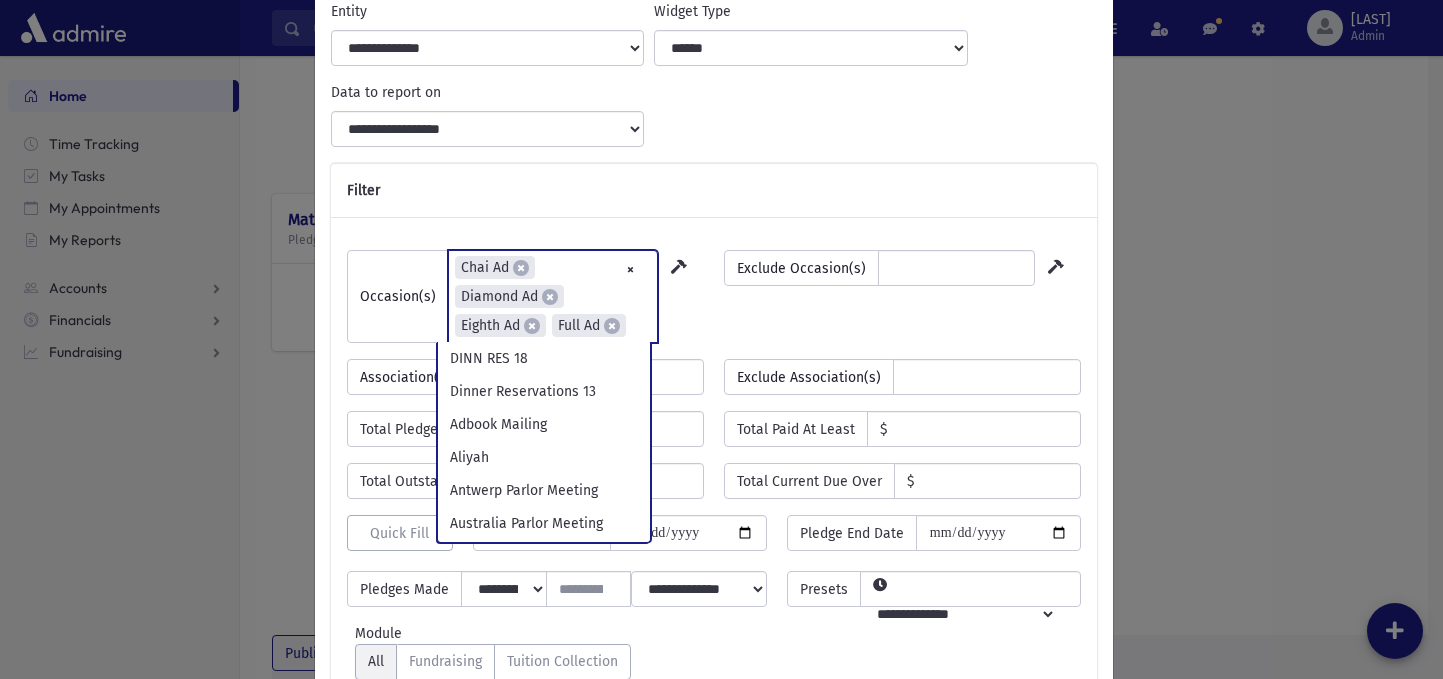 scroll, scrollTop: 216, scrollLeft: 0, axis: vertical 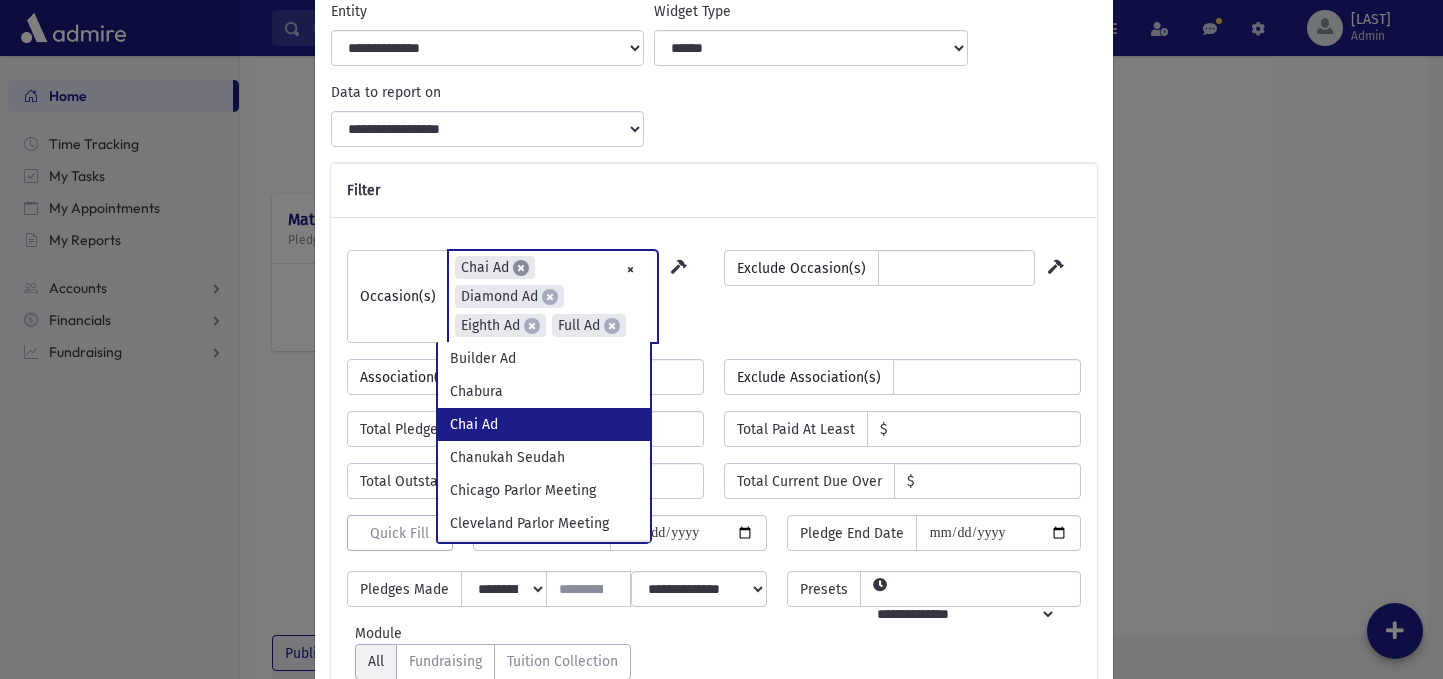 click on "×" at bounding box center [521, 268] 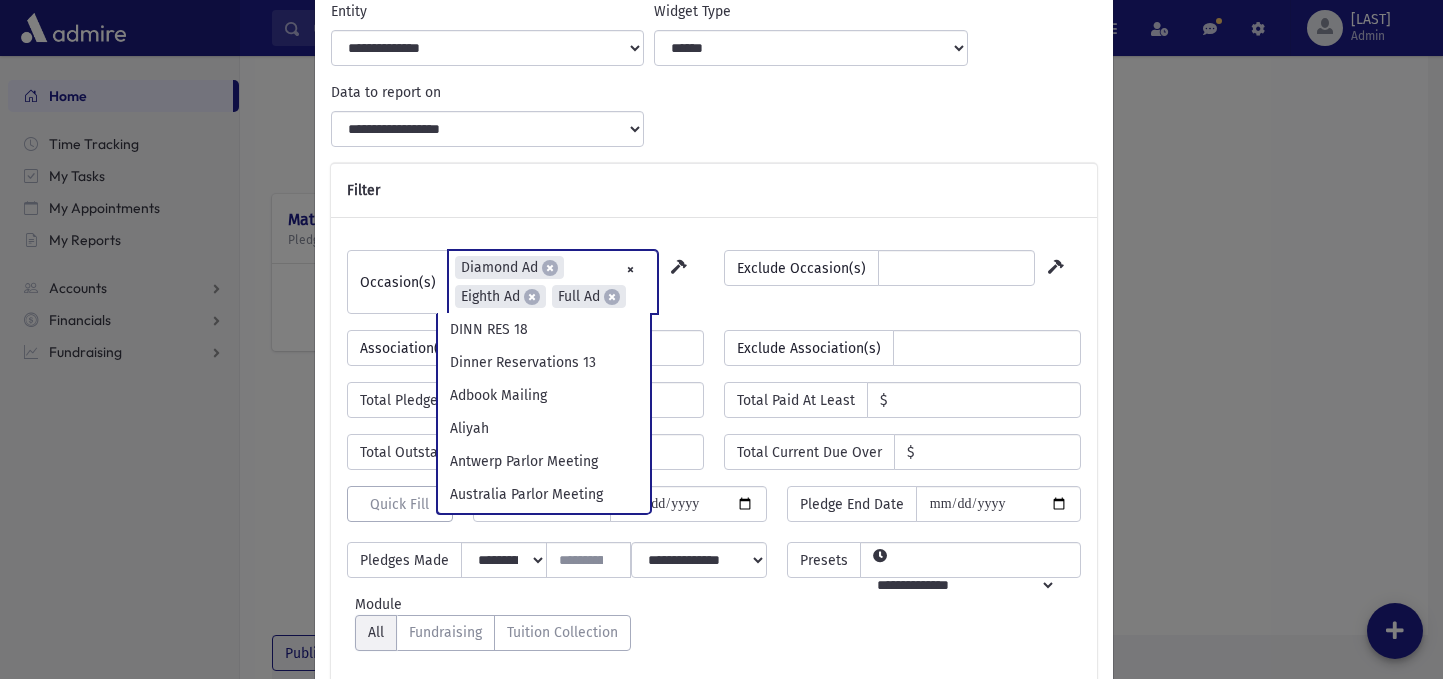 scroll, scrollTop: 429, scrollLeft: 0, axis: vertical 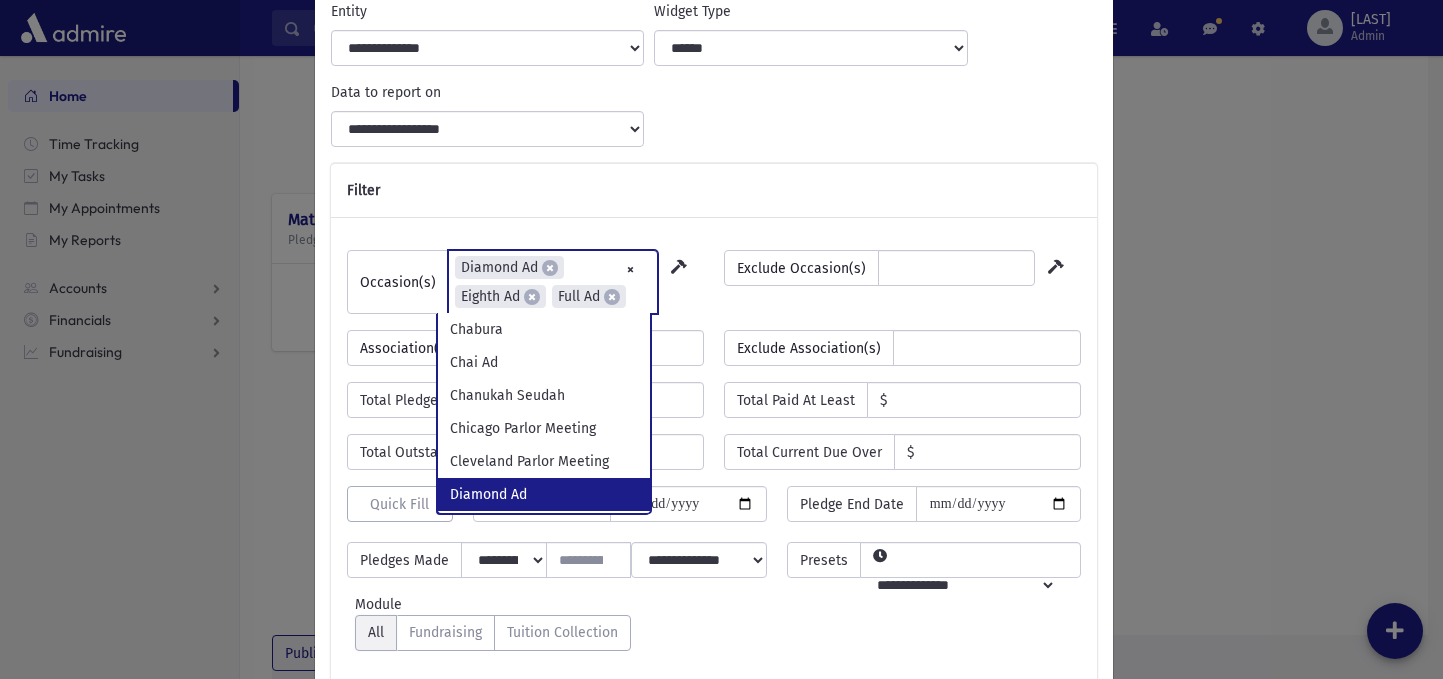 click on "× Diamond Ad" at bounding box center [509, 267] 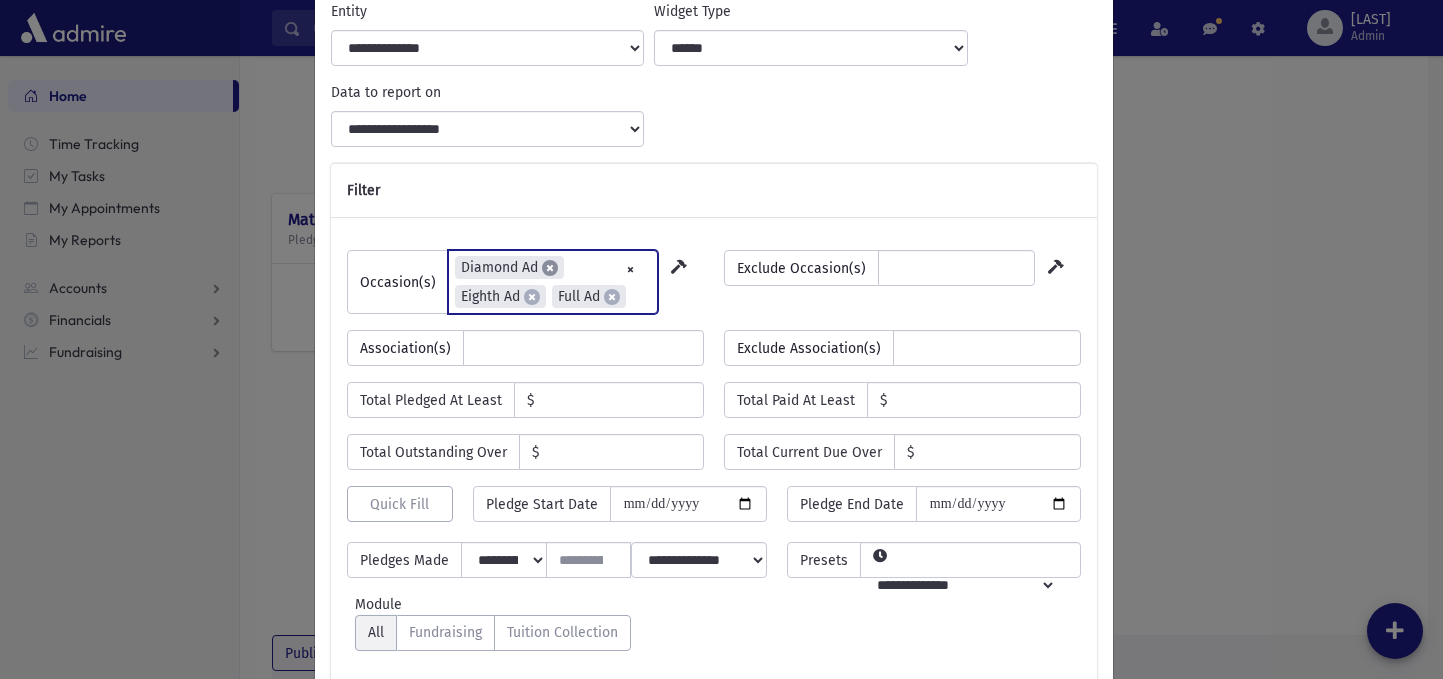 click on "×" at bounding box center [550, 268] 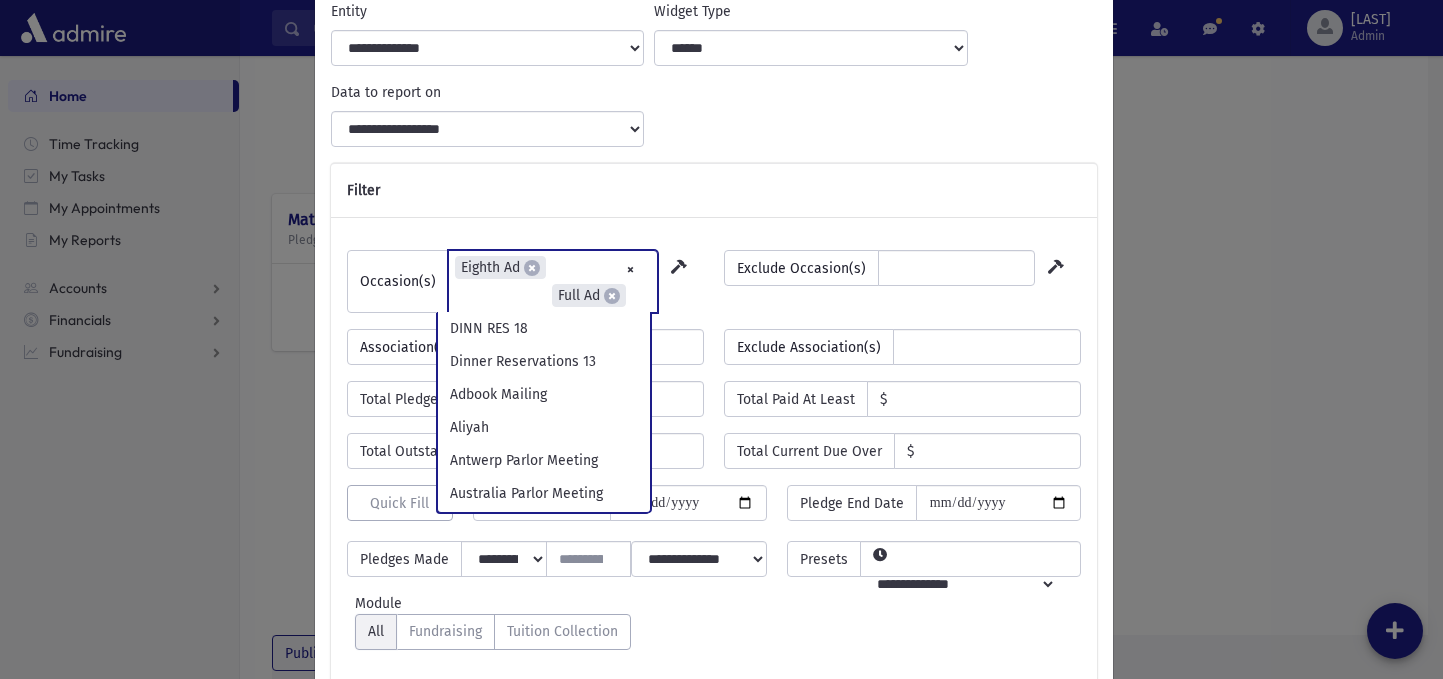 scroll, scrollTop: 825, scrollLeft: 0, axis: vertical 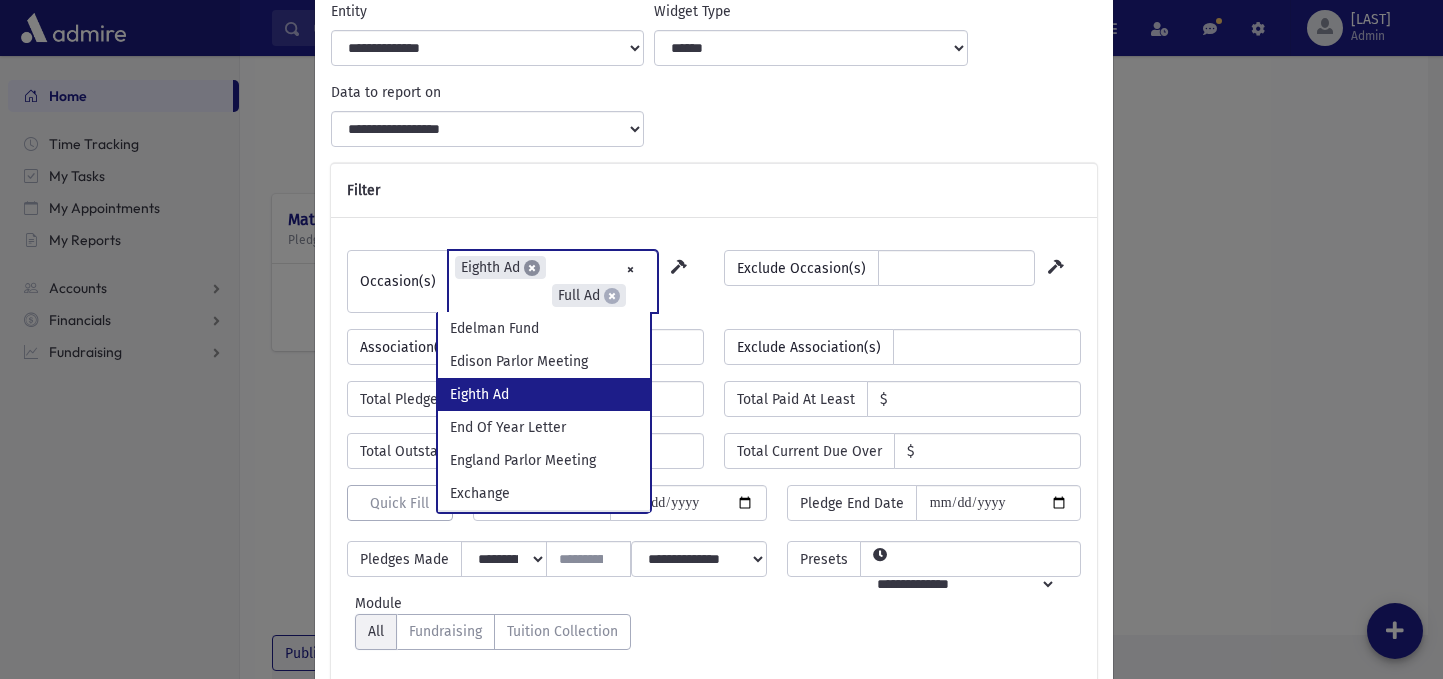 click on "×" at bounding box center [532, 268] 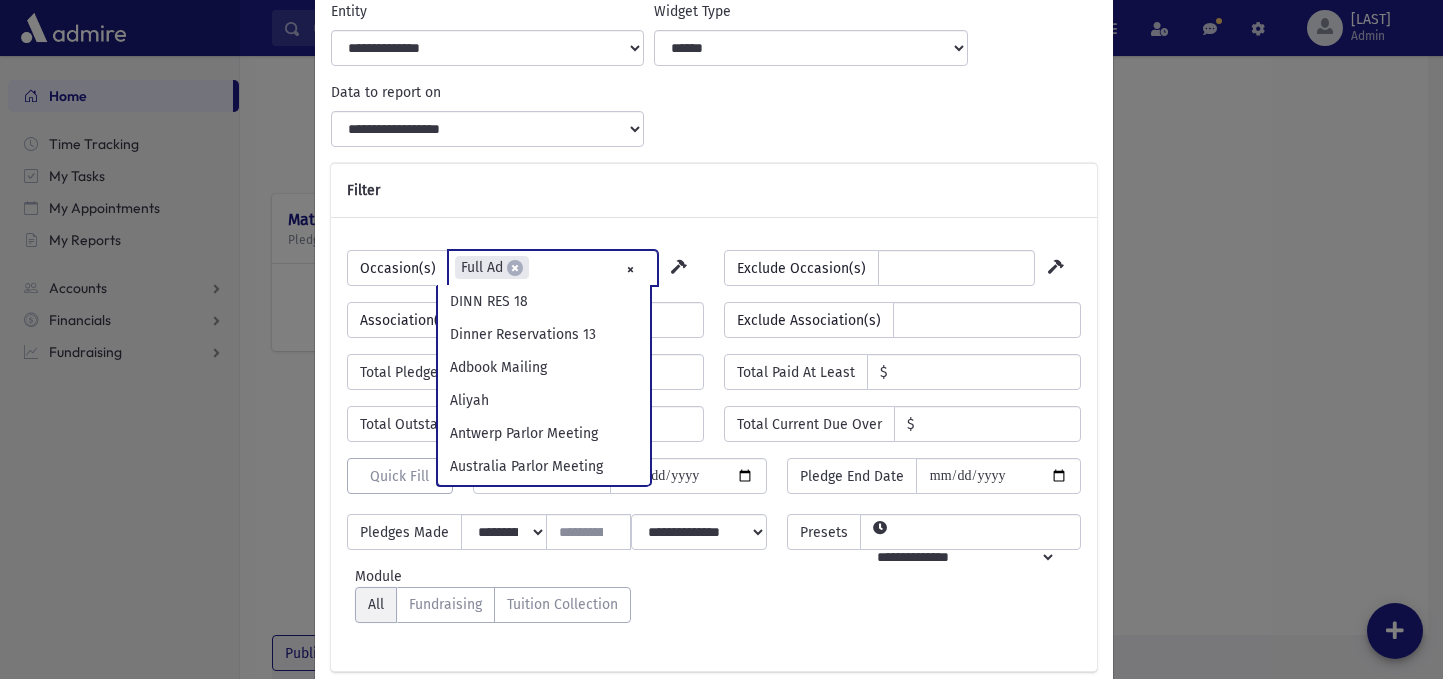 scroll, scrollTop: 858, scrollLeft: 0, axis: vertical 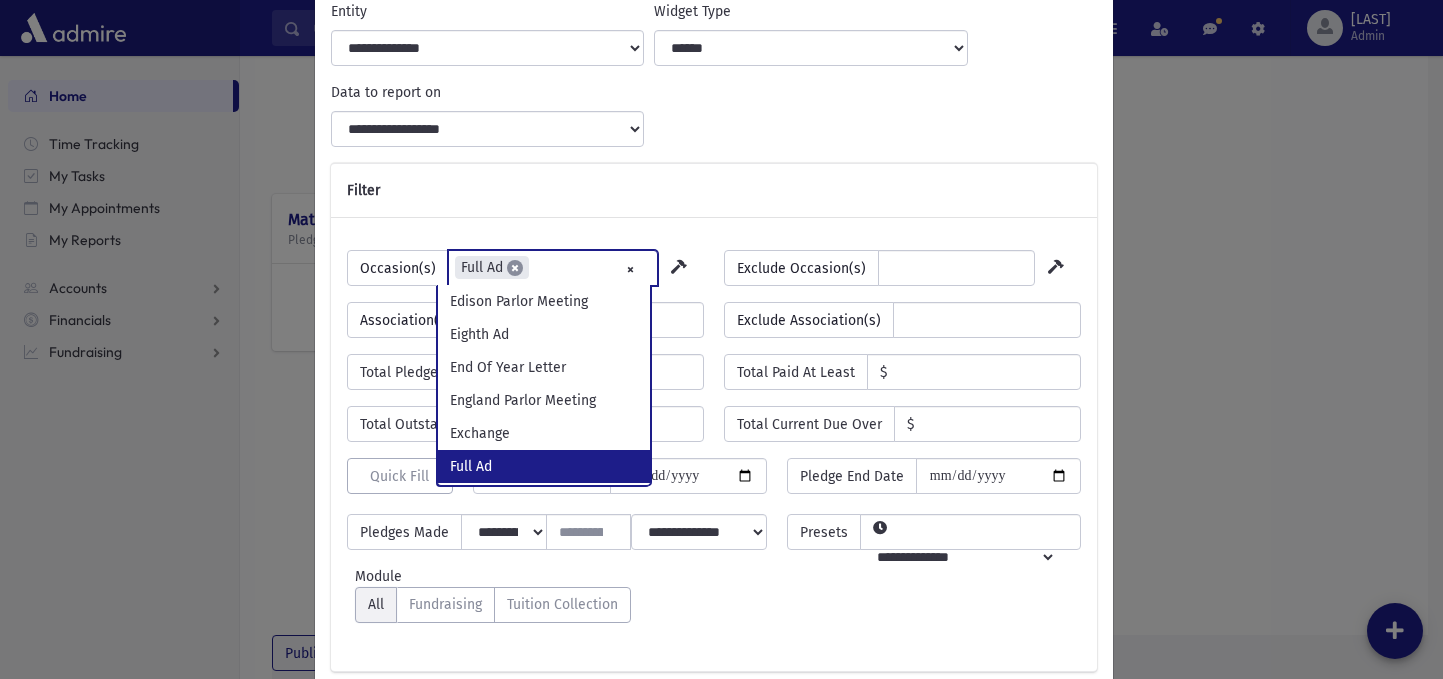 click on "×" at bounding box center [515, 268] 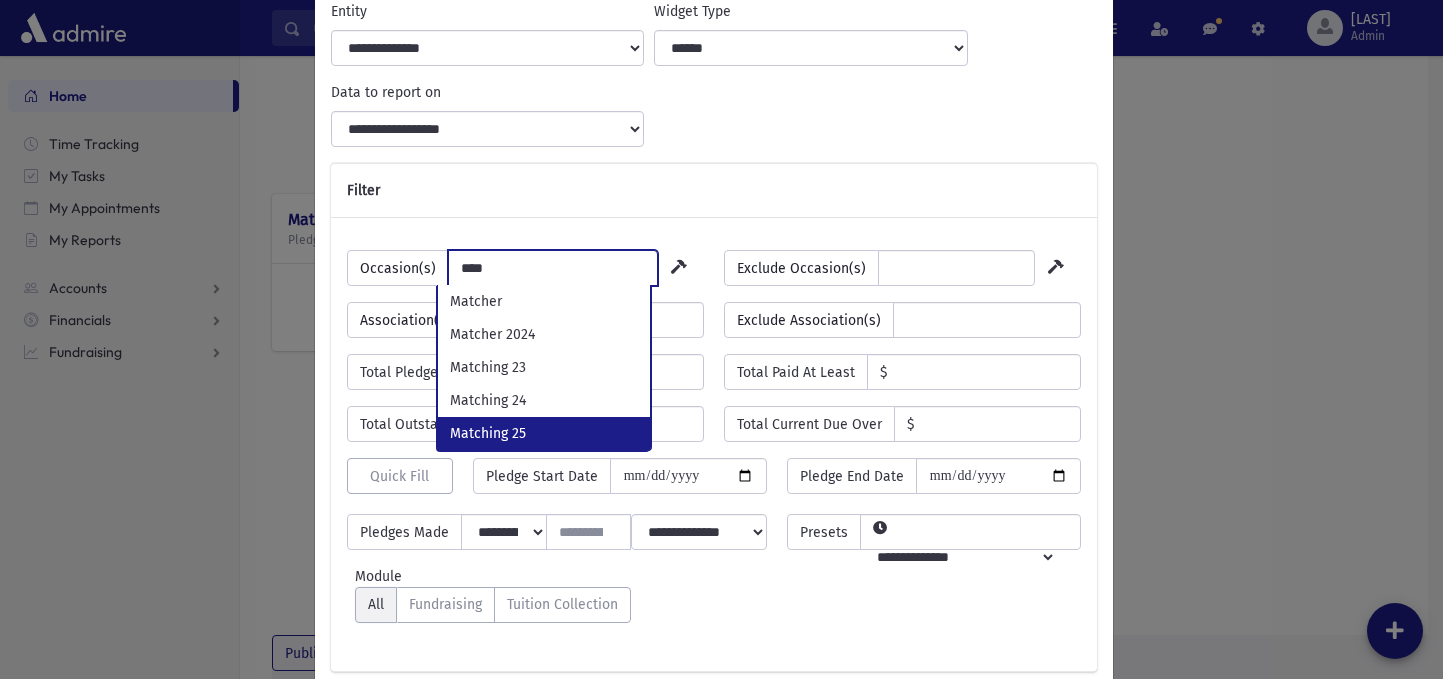 type on "****" 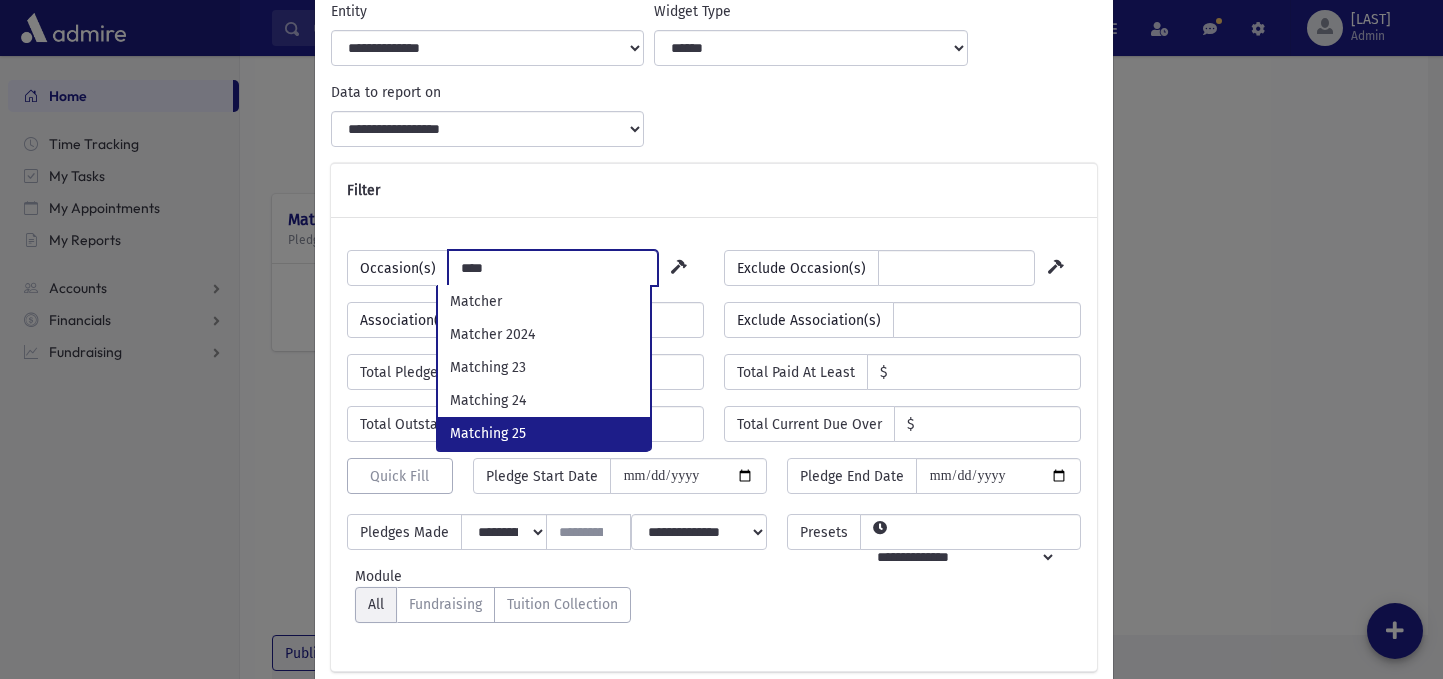 select on "***" 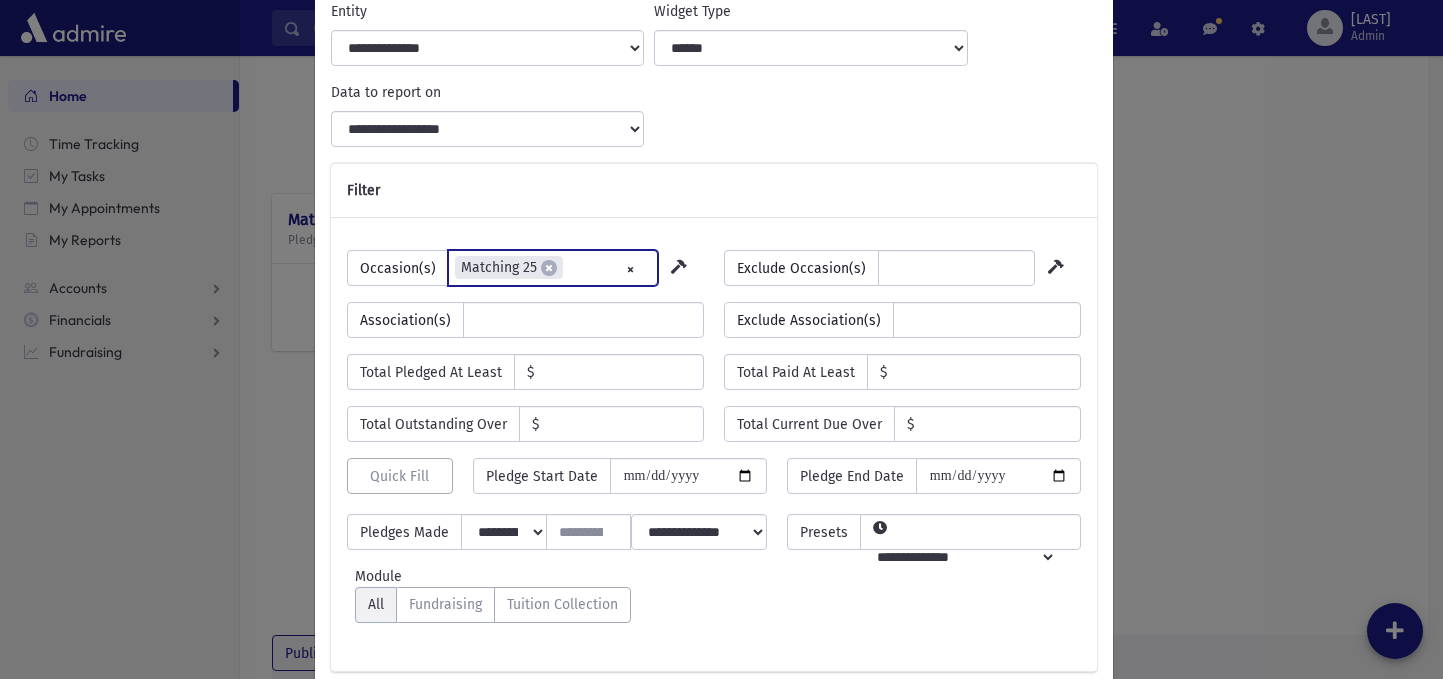 scroll, scrollTop: 279, scrollLeft: 0, axis: vertical 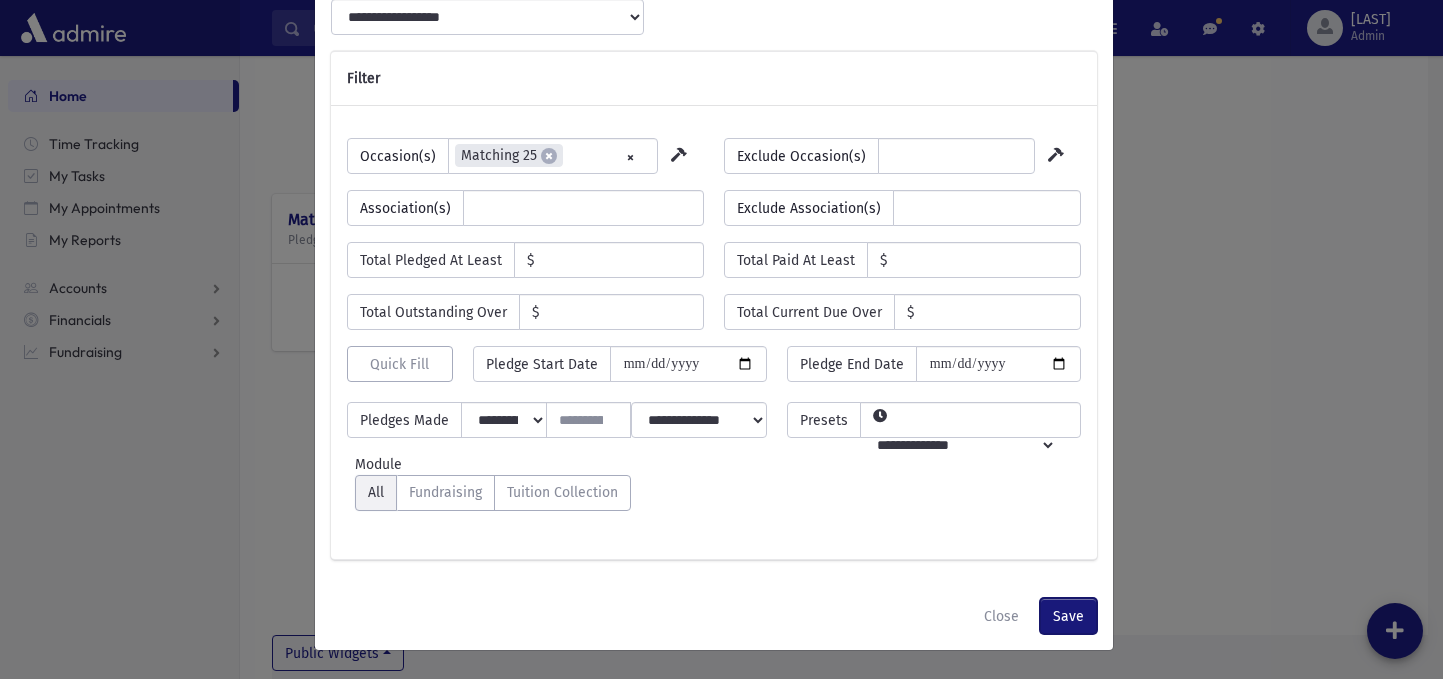 click on "Save" at bounding box center (1068, 616) 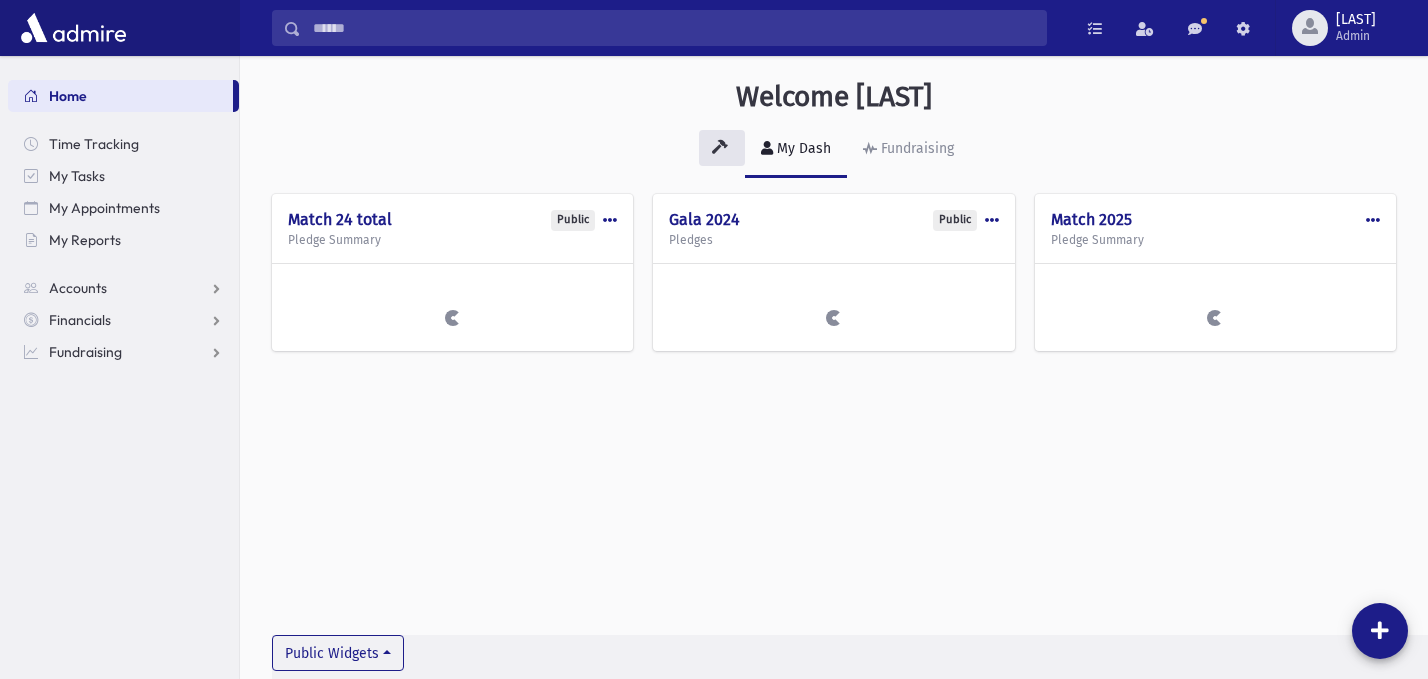 scroll, scrollTop: 0, scrollLeft: 0, axis: both 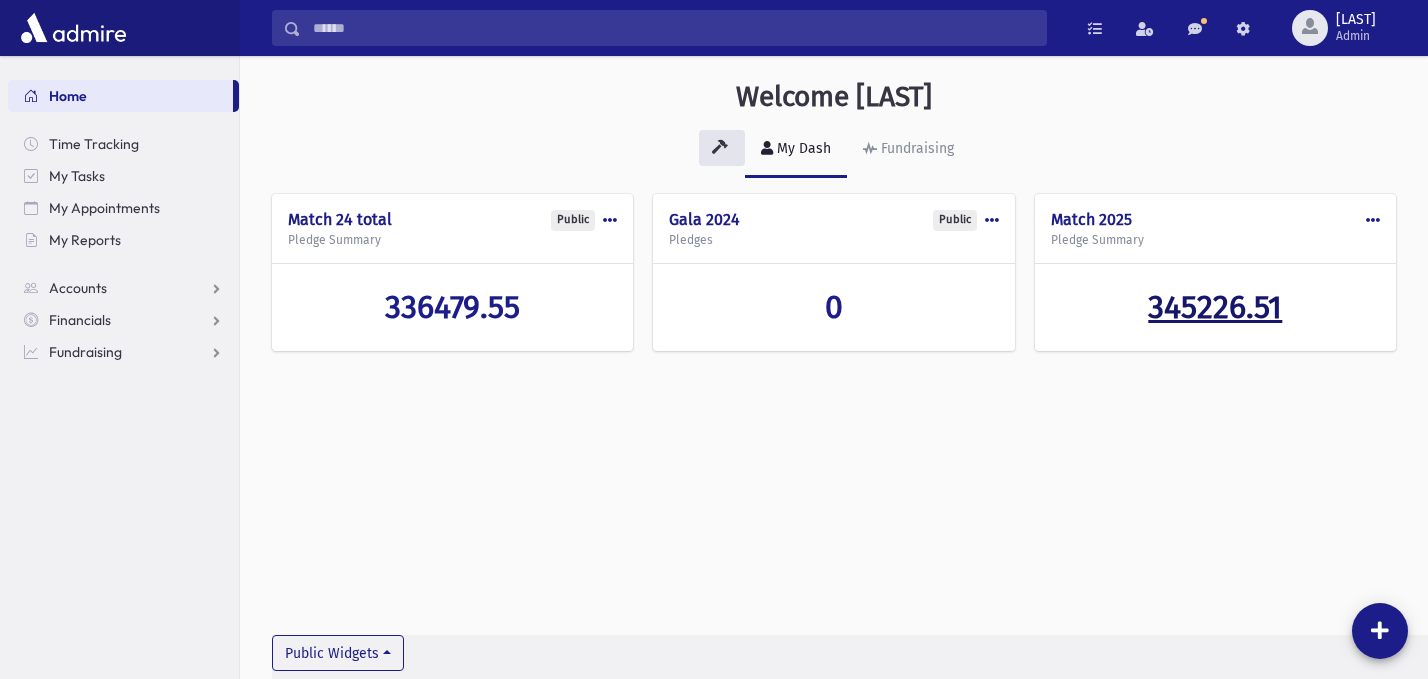 click on "345226.51" at bounding box center (1215, 307) 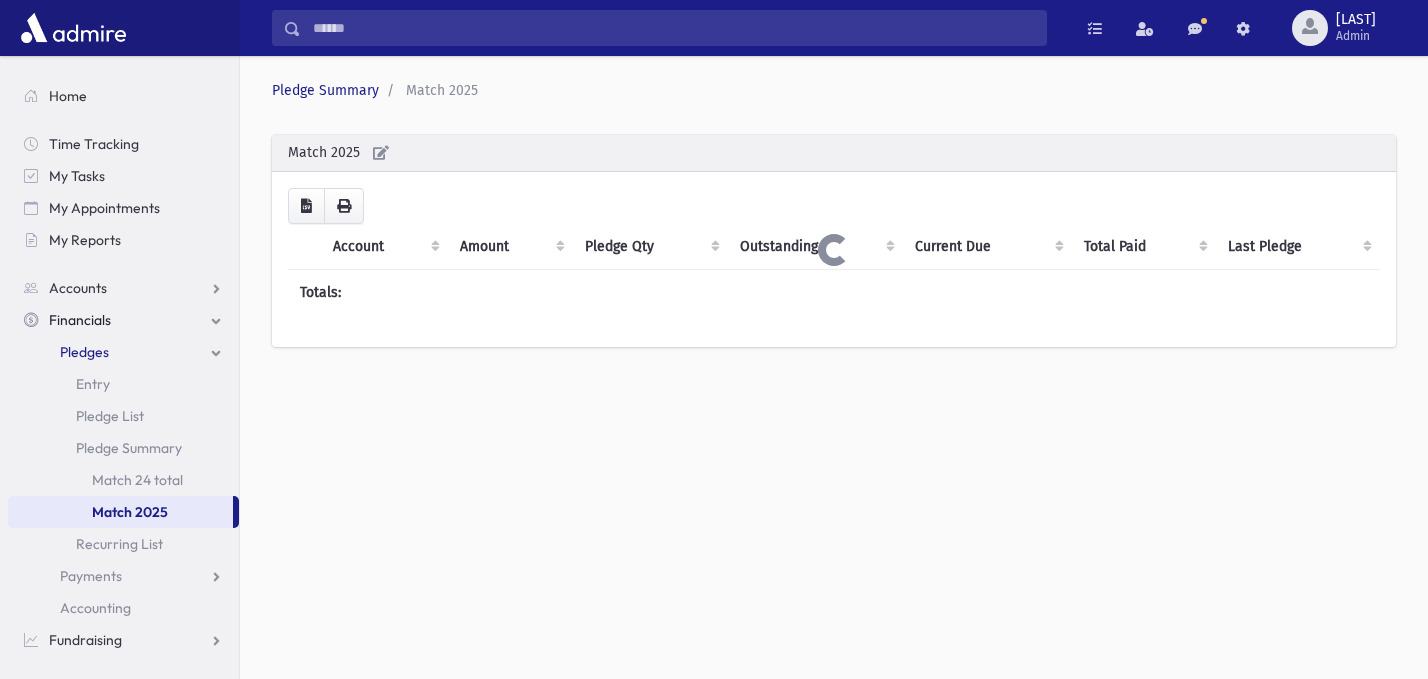 scroll, scrollTop: 0, scrollLeft: 0, axis: both 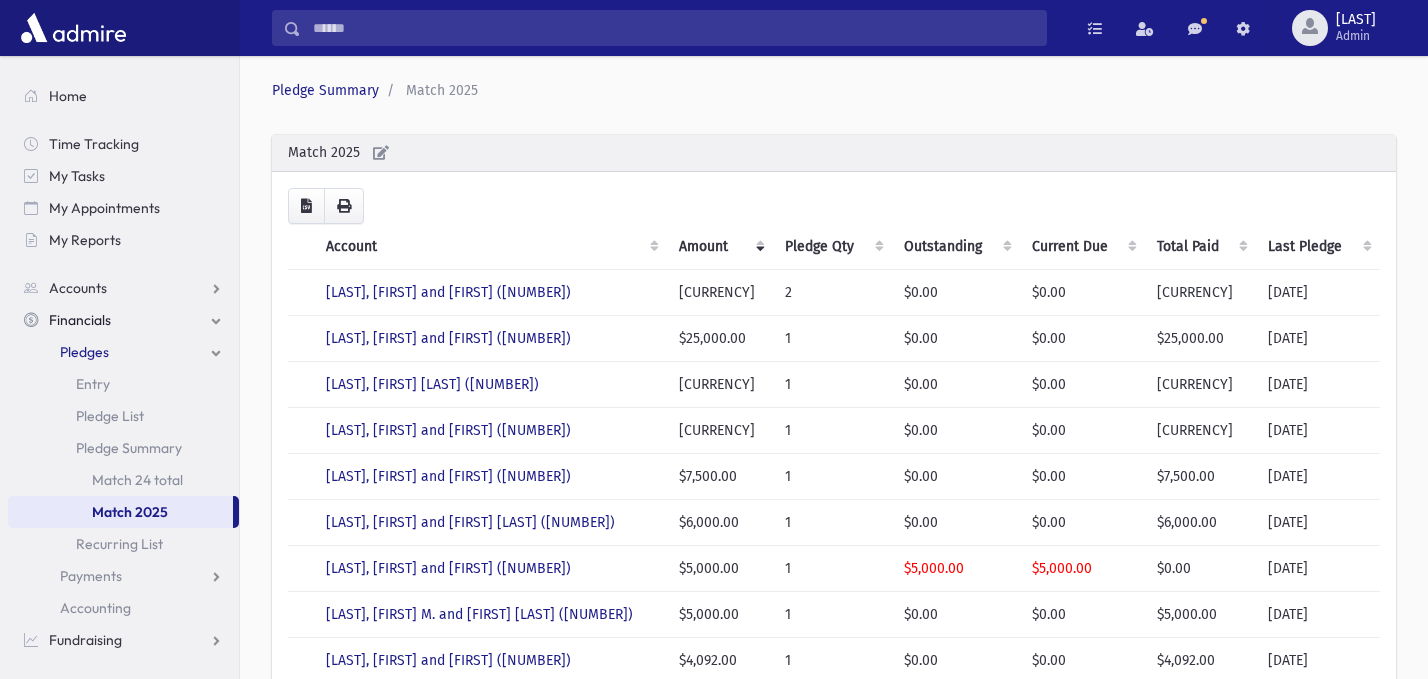 click on "Outstanding" at bounding box center [956, 247] 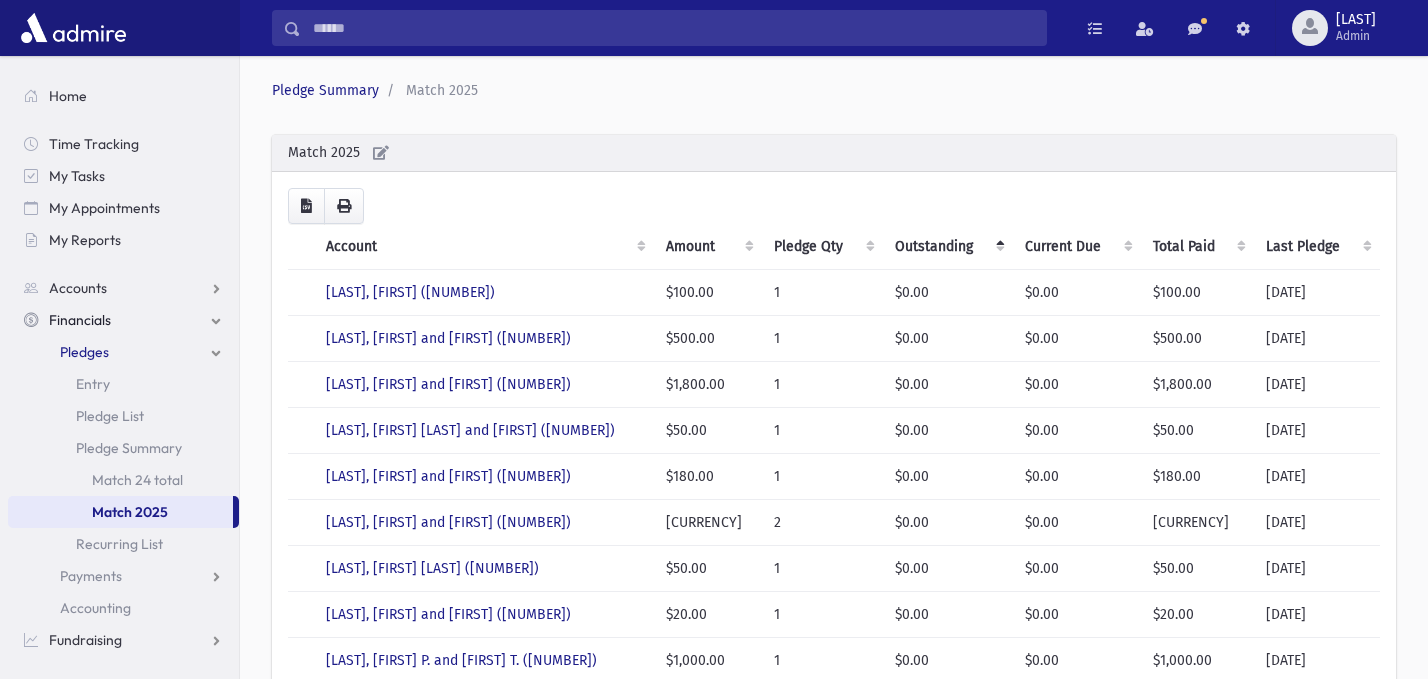 click on "Outstanding" at bounding box center (948, 247) 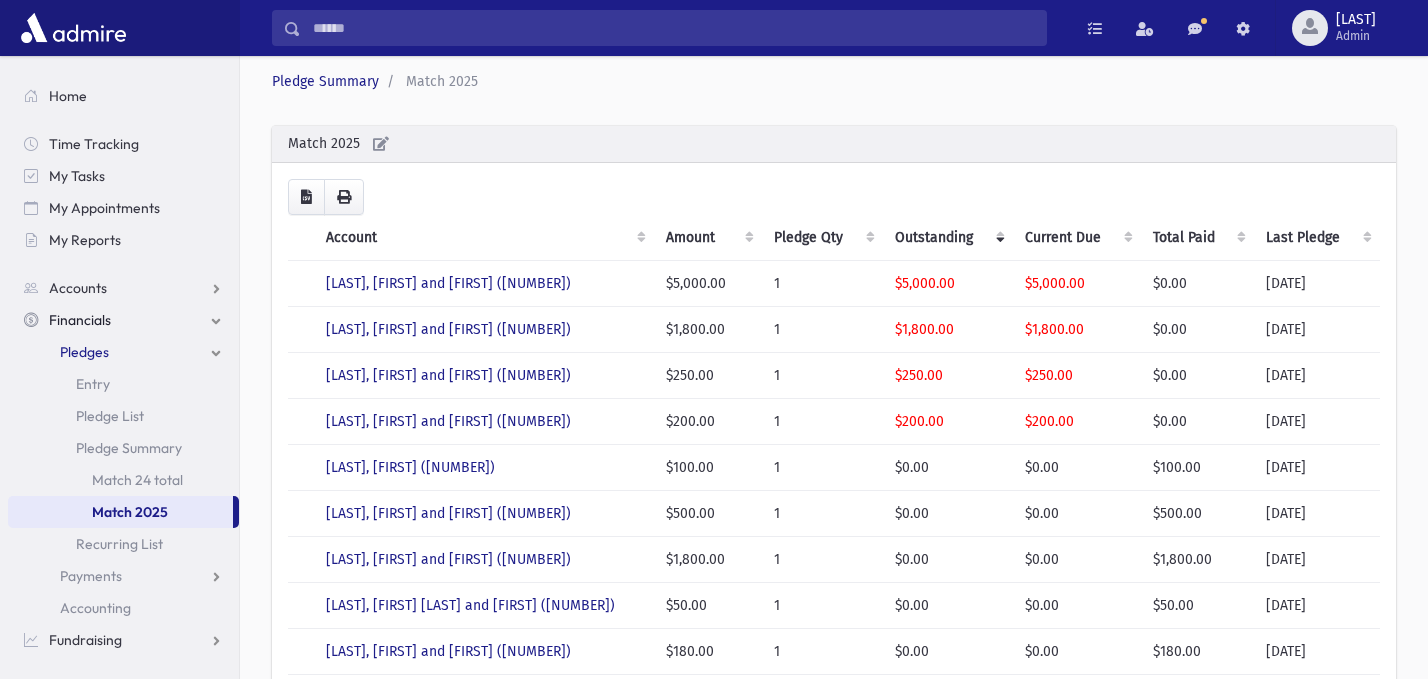 scroll, scrollTop: 0, scrollLeft: 0, axis: both 